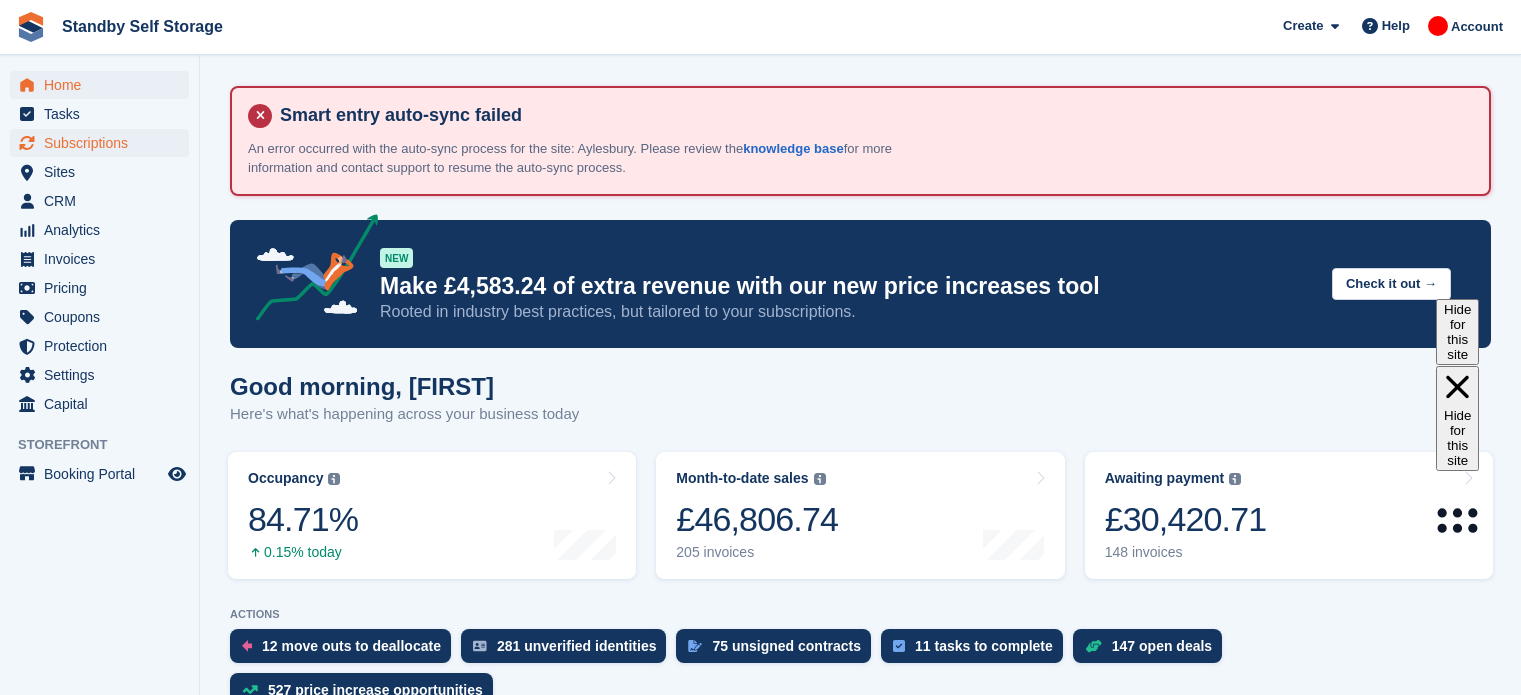 scroll, scrollTop: 0, scrollLeft: 0, axis: both 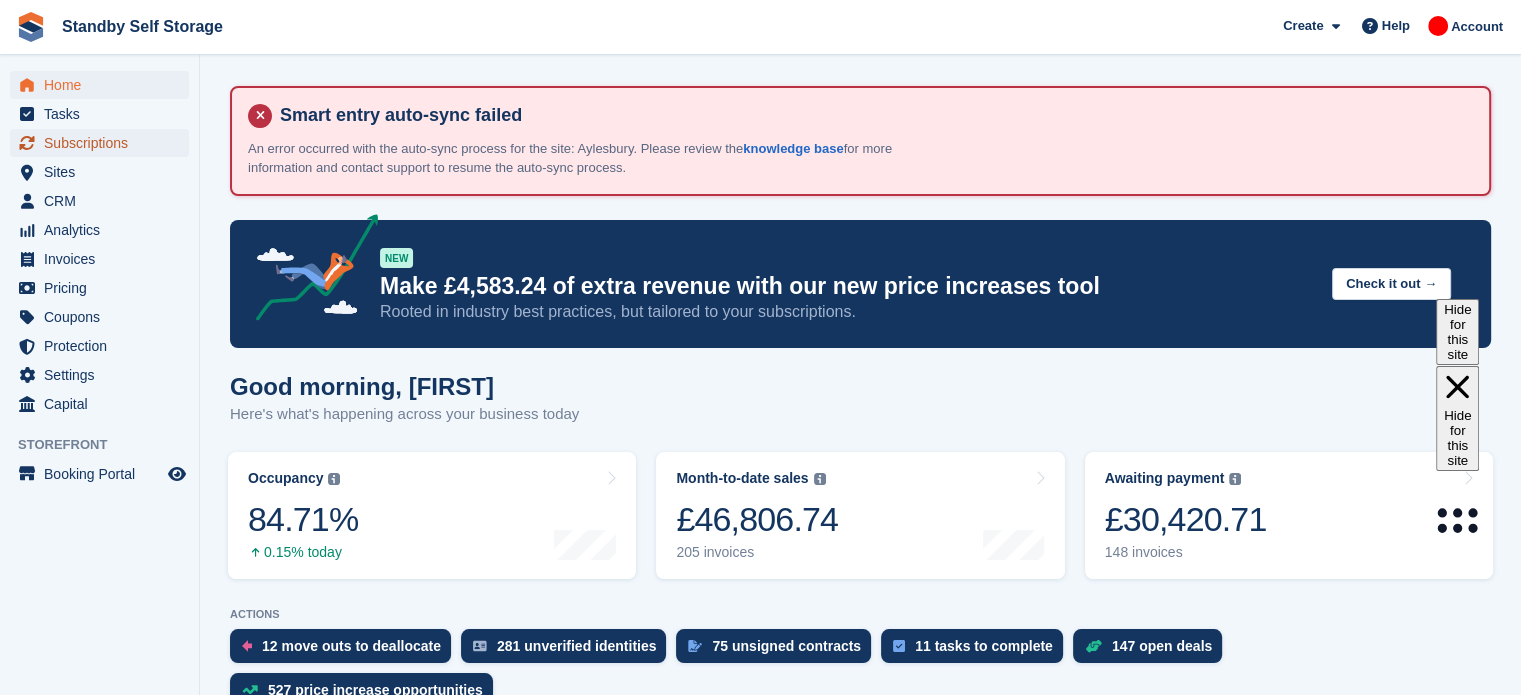 click on "Subscriptions" at bounding box center [104, 143] 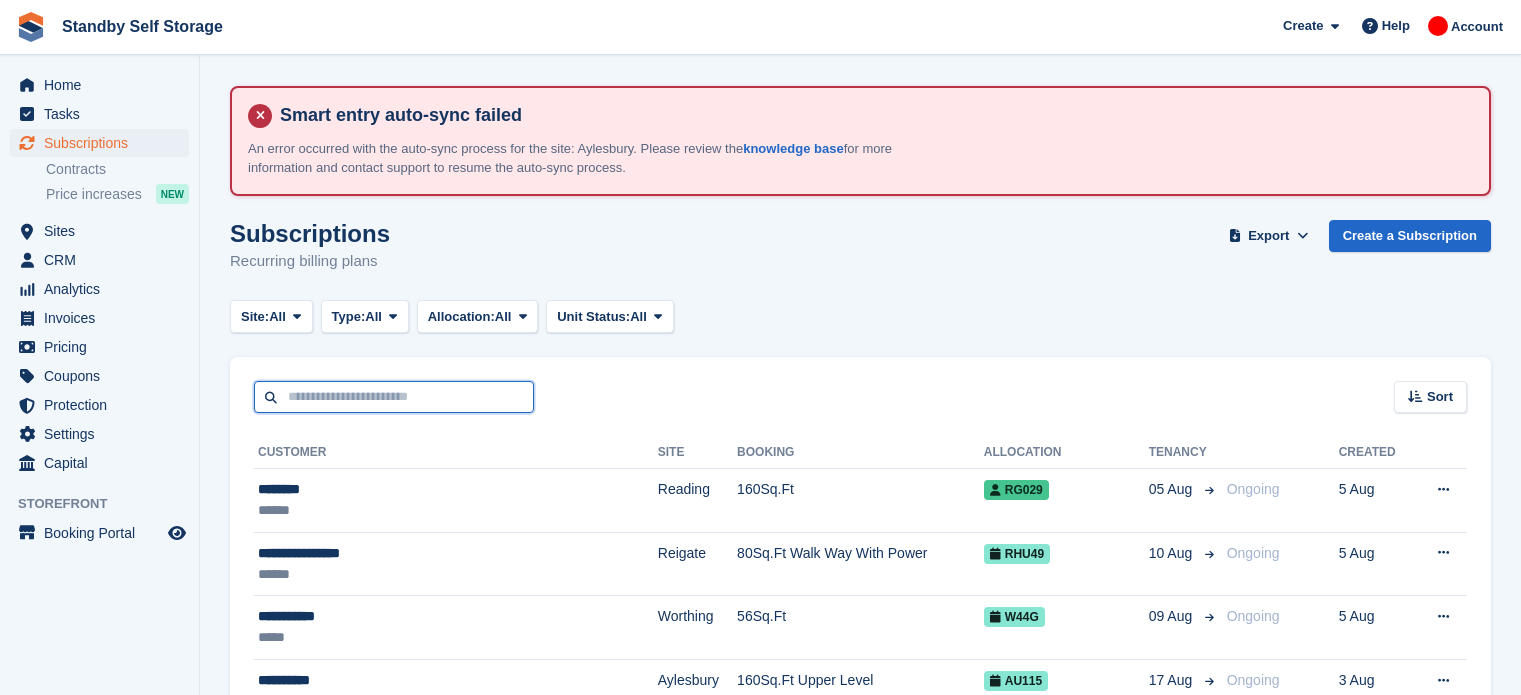 scroll, scrollTop: 0, scrollLeft: 0, axis: both 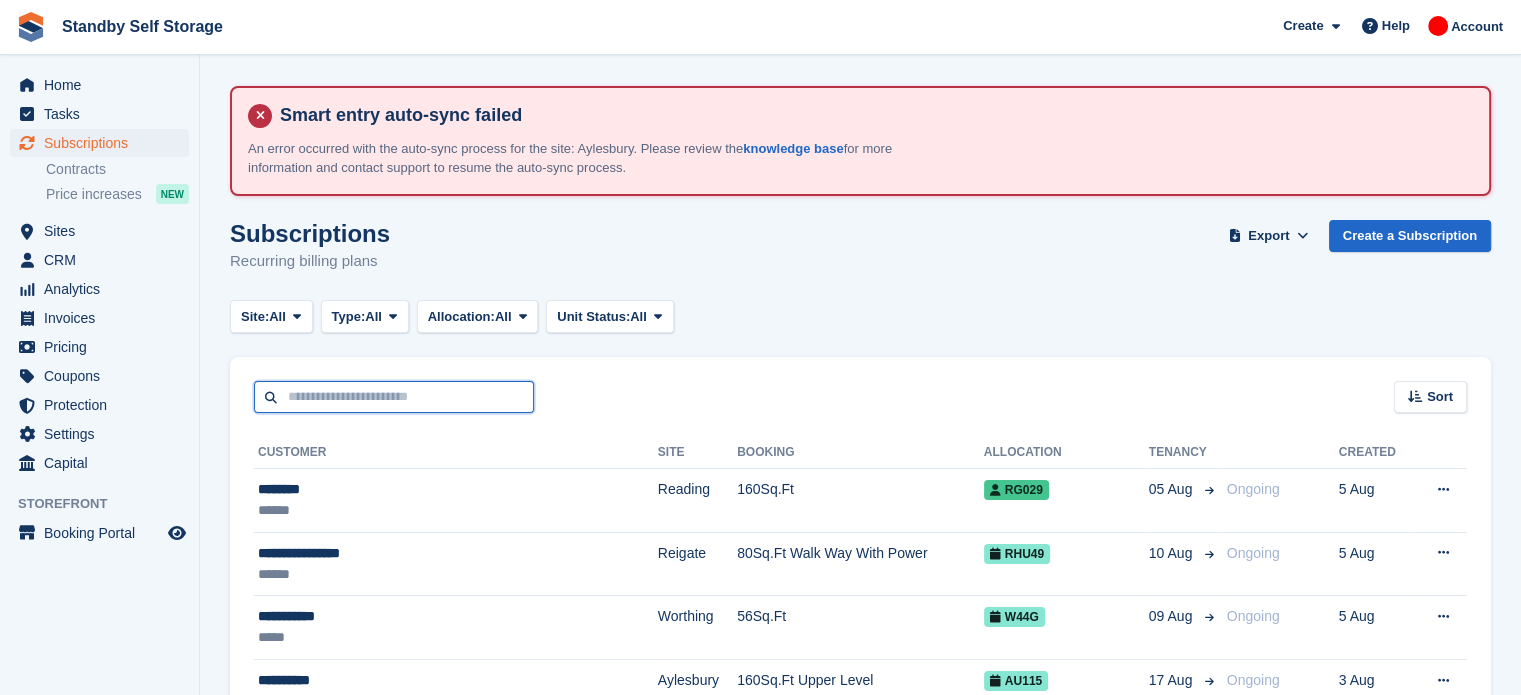 click at bounding box center [394, 397] 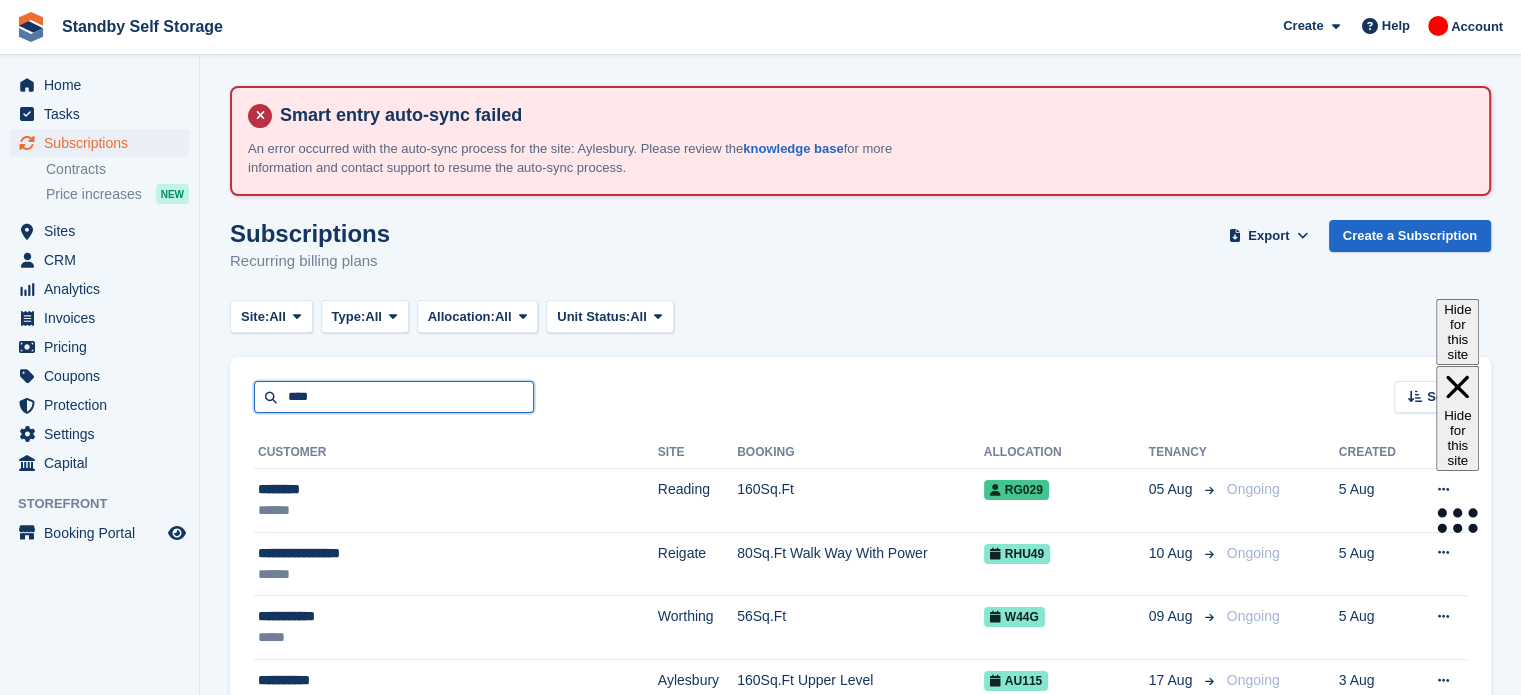 type on "****" 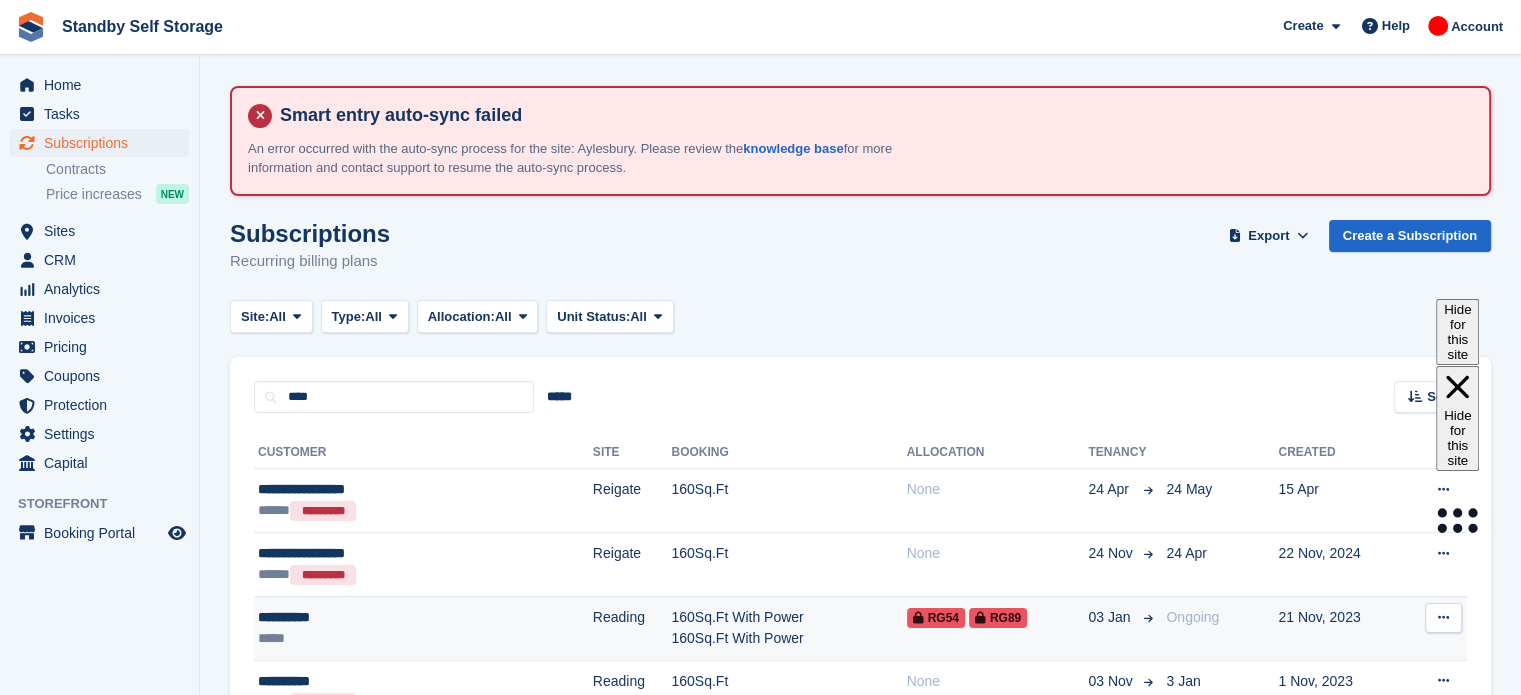 click on "RG54   RG89" at bounding box center [998, 617] 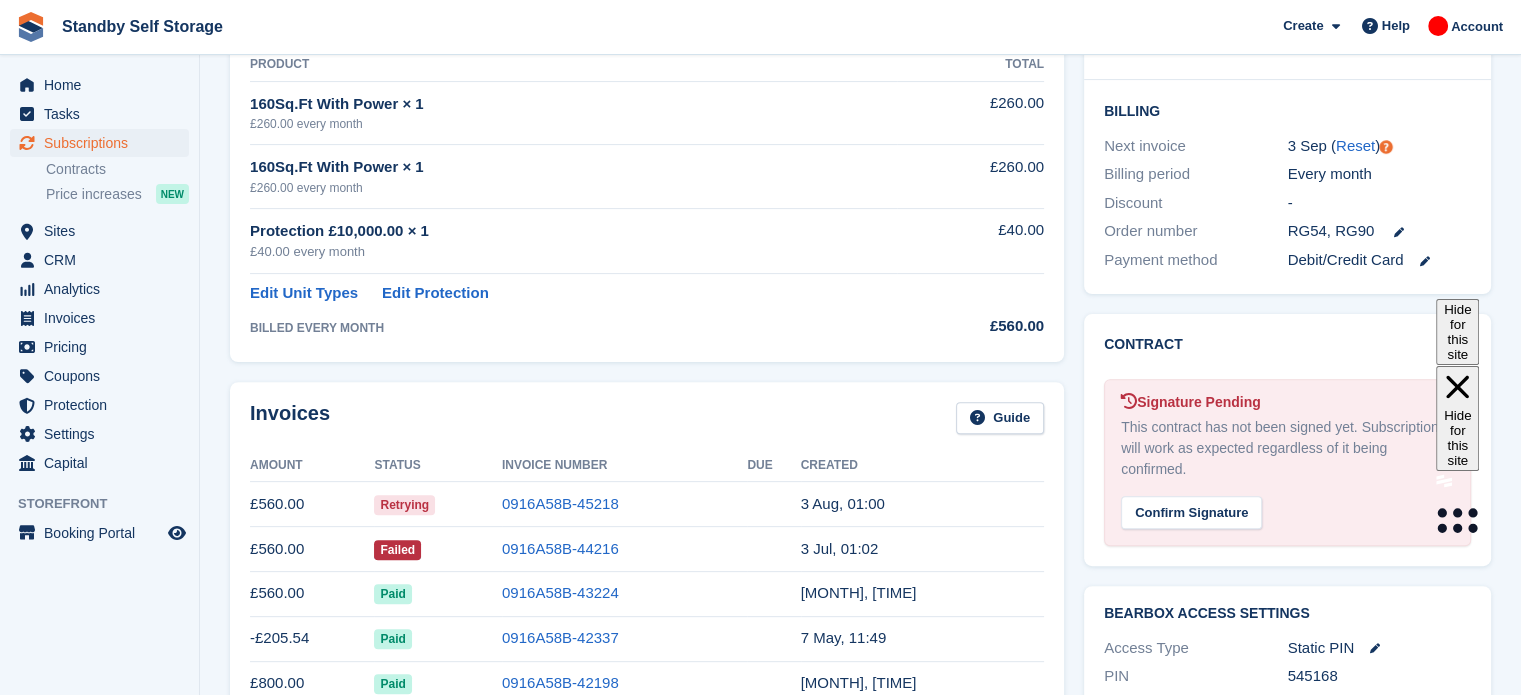 scroll, scrollTop: 586, scrollLeft: 0, axis: vertical 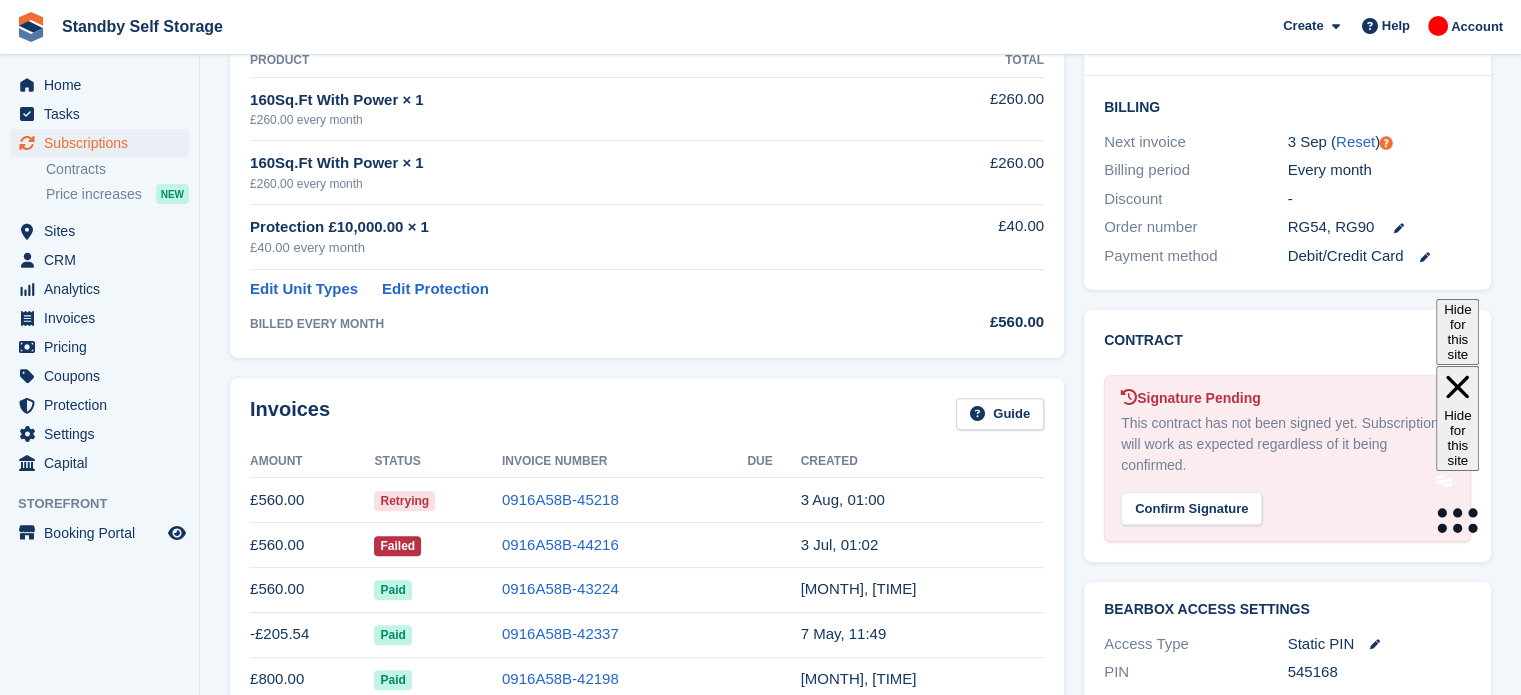click on "Standby Self Storage
Create
Subscription
Invoice
Contact
Deal
Discount
Page
Help
Chat Support
Submit a support request
Help Center
Get answers to Stora questions
What's New" at bounding box center (760, -239) 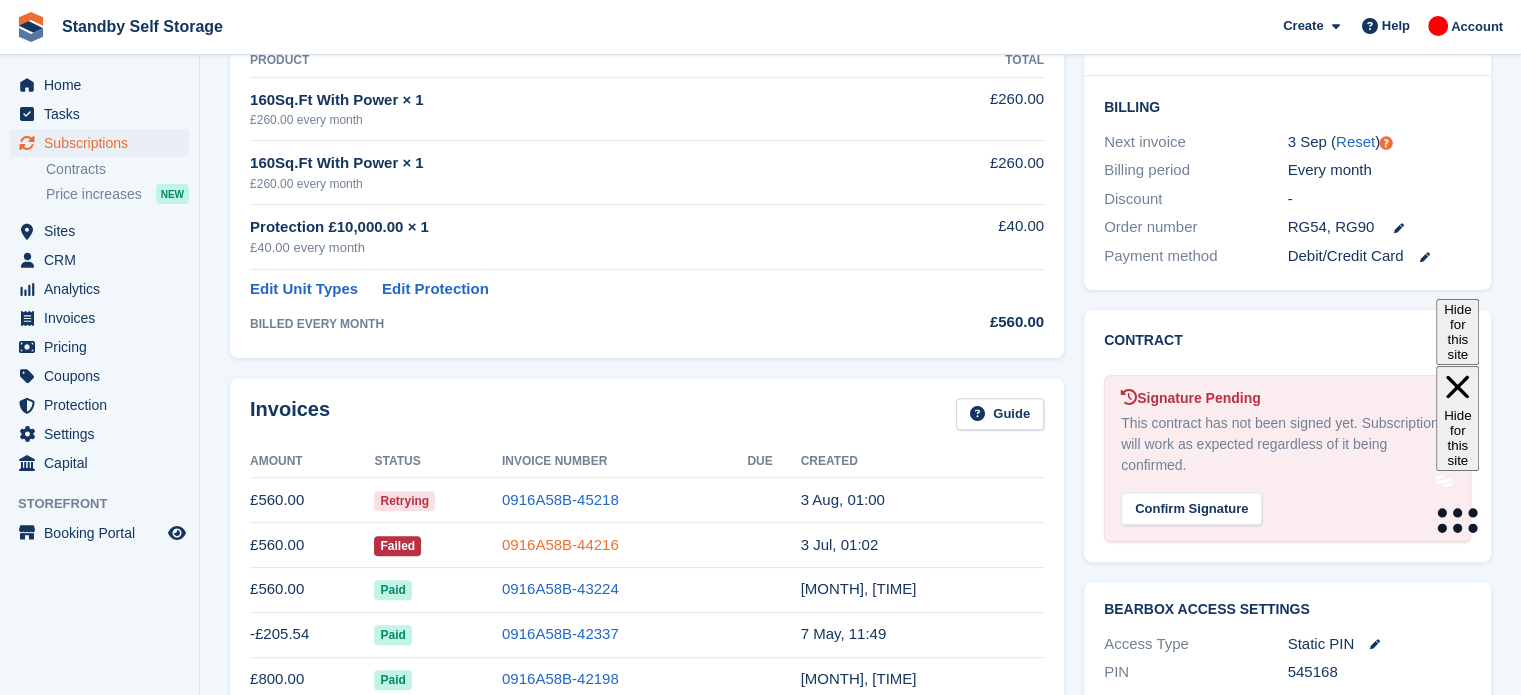 click on "0916A58B-44216" at bounding box center (560, 544) 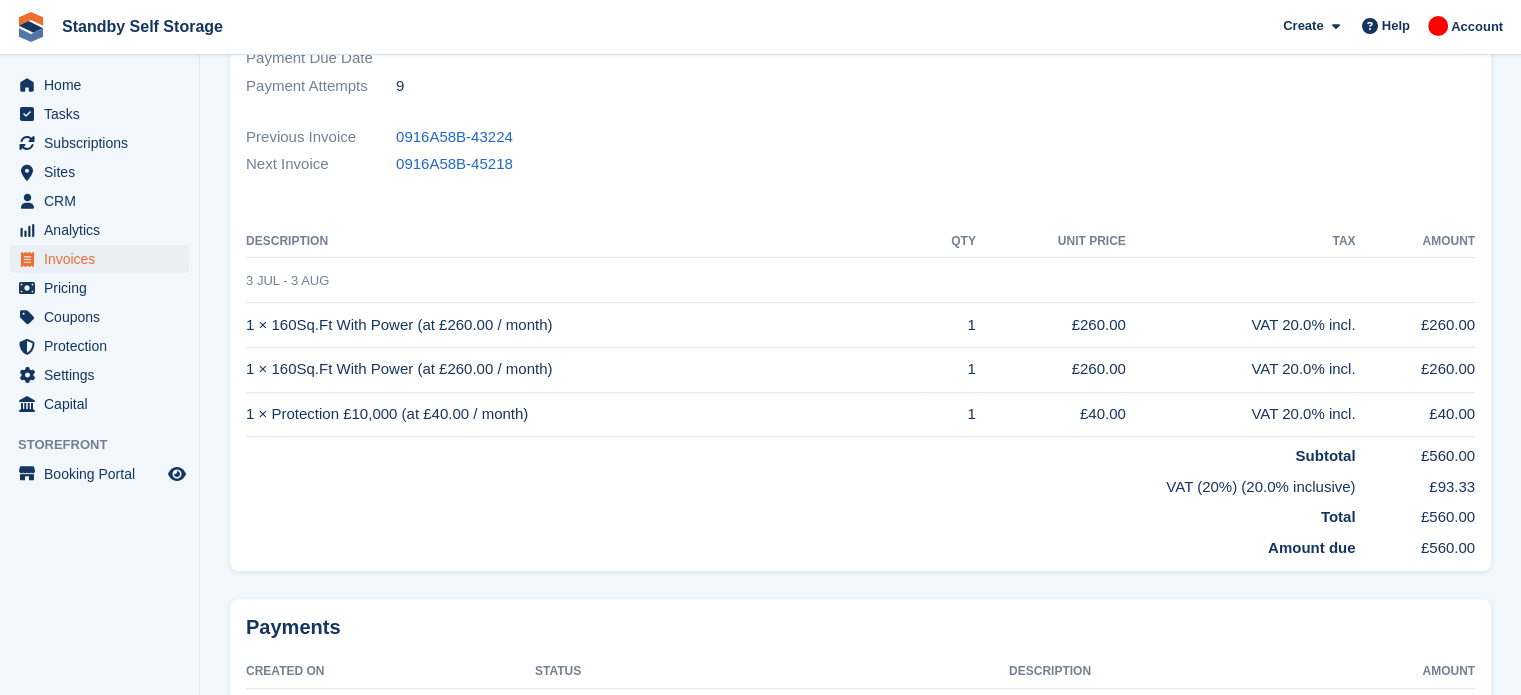 scroll, scrollTop: 0, scrollLeft: 0, axis: both 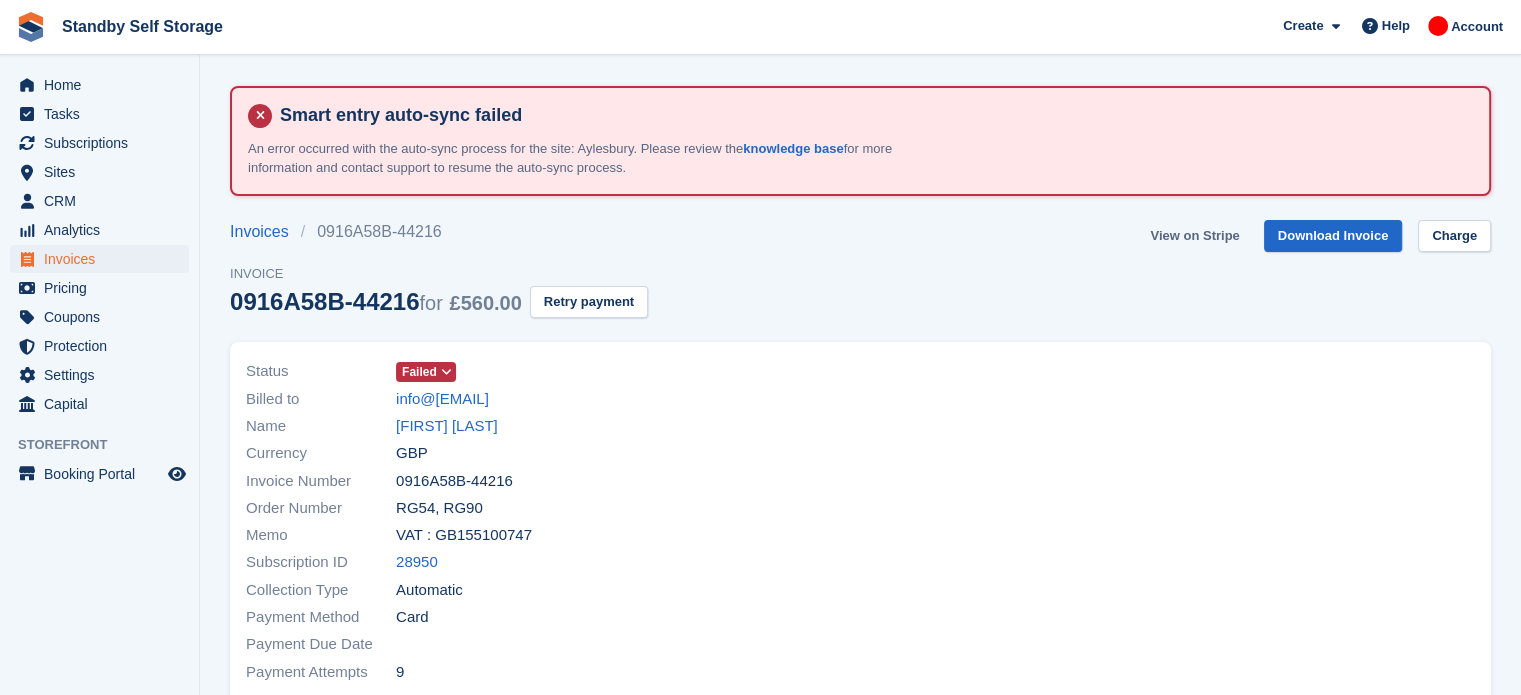 click on "View on Stripe" at bounding box center [1194, 236] 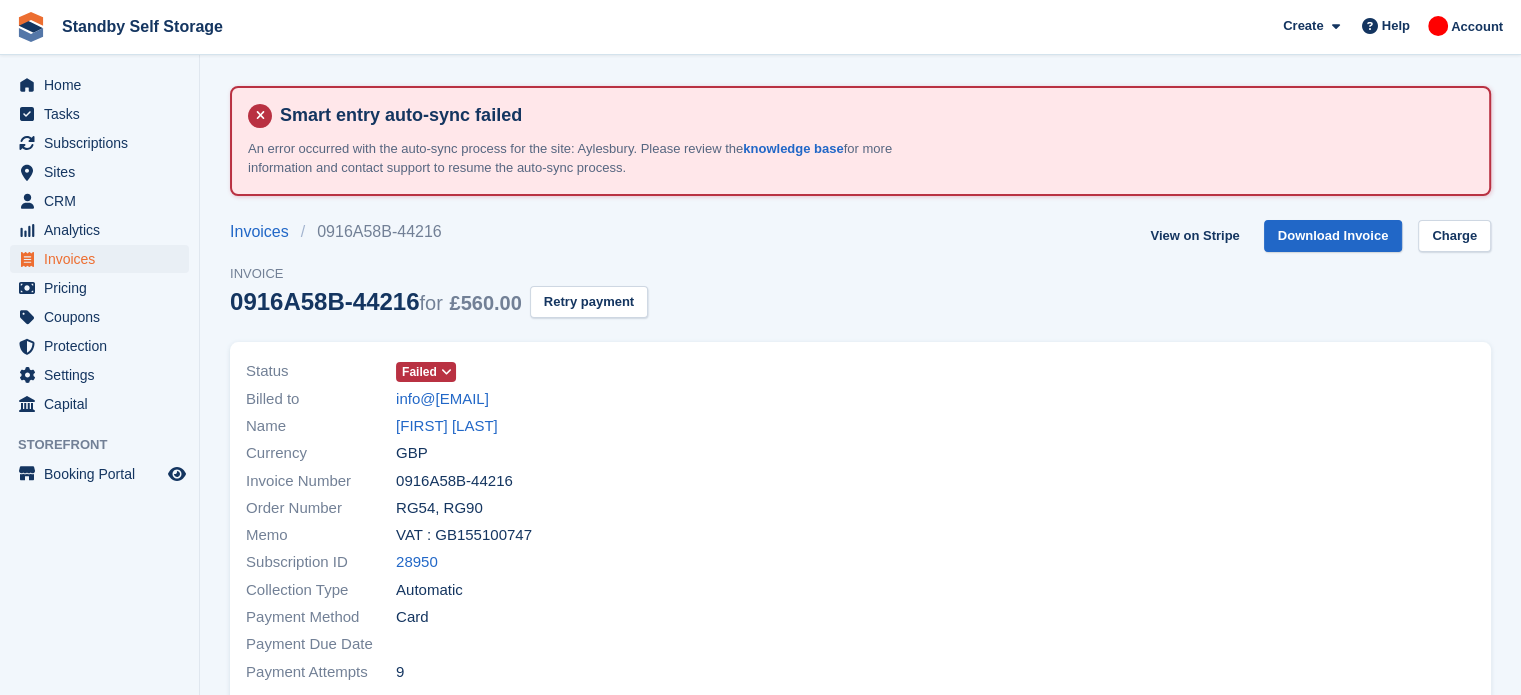 click at bounding box center (446, 372) 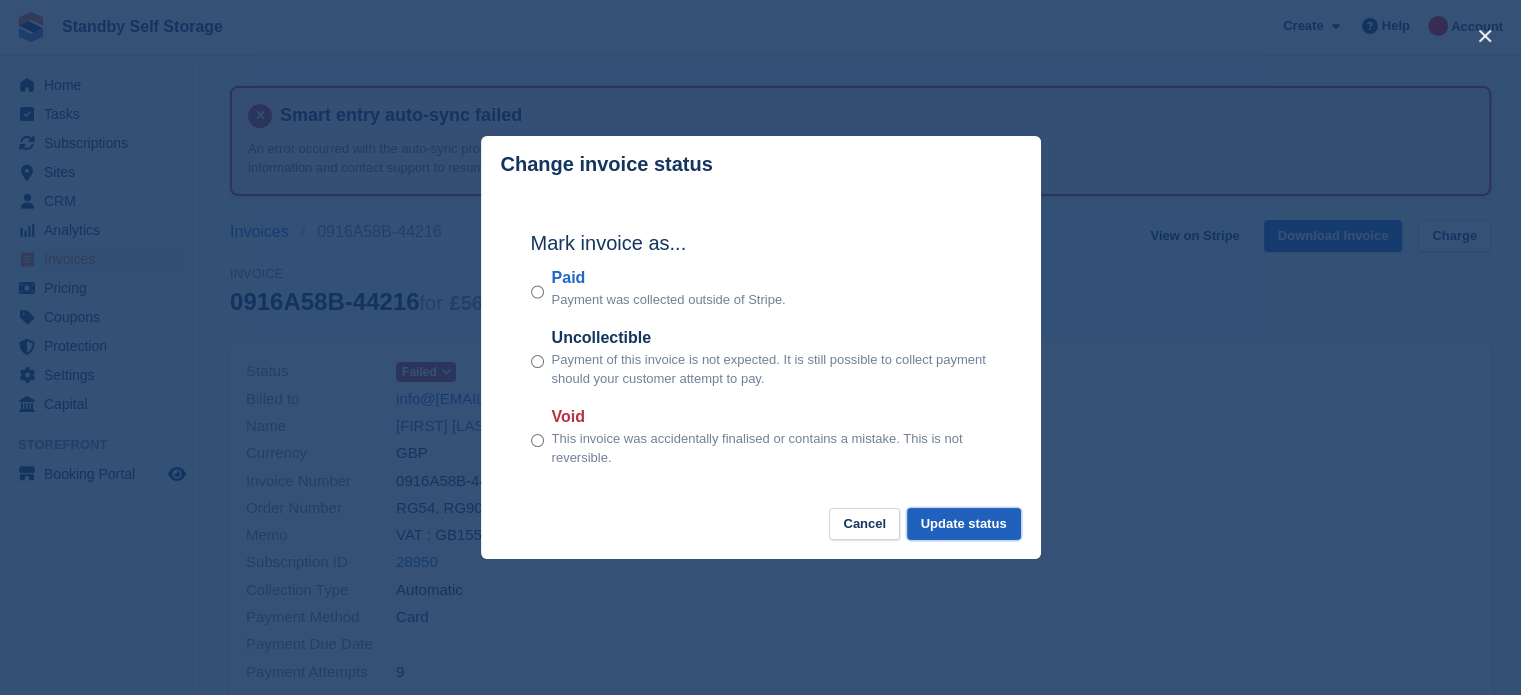 click on "Update status" at bounding box center [964, 524] 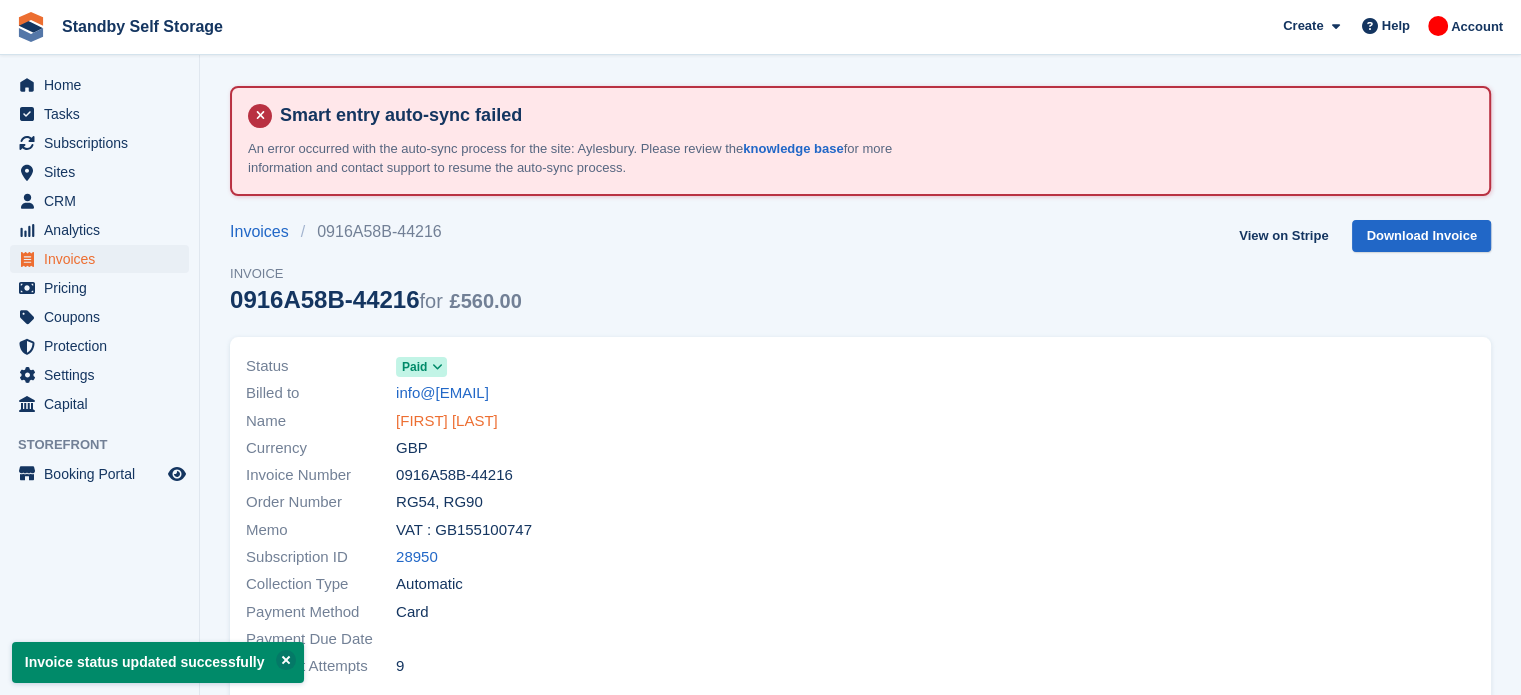 click on "[LAST]" at bounding box center [447, 421] 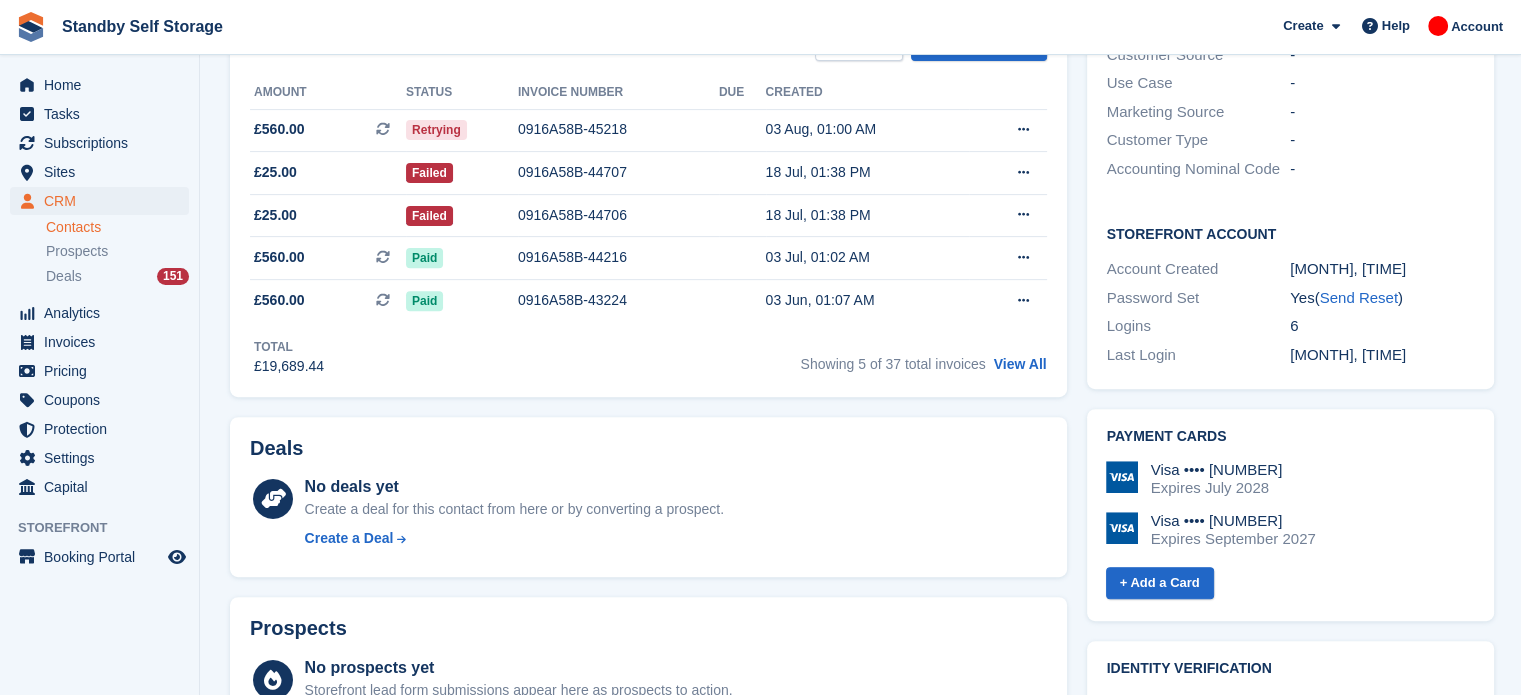scroll, scrollTop: 666, scrollLeft: 0, axis: vertical 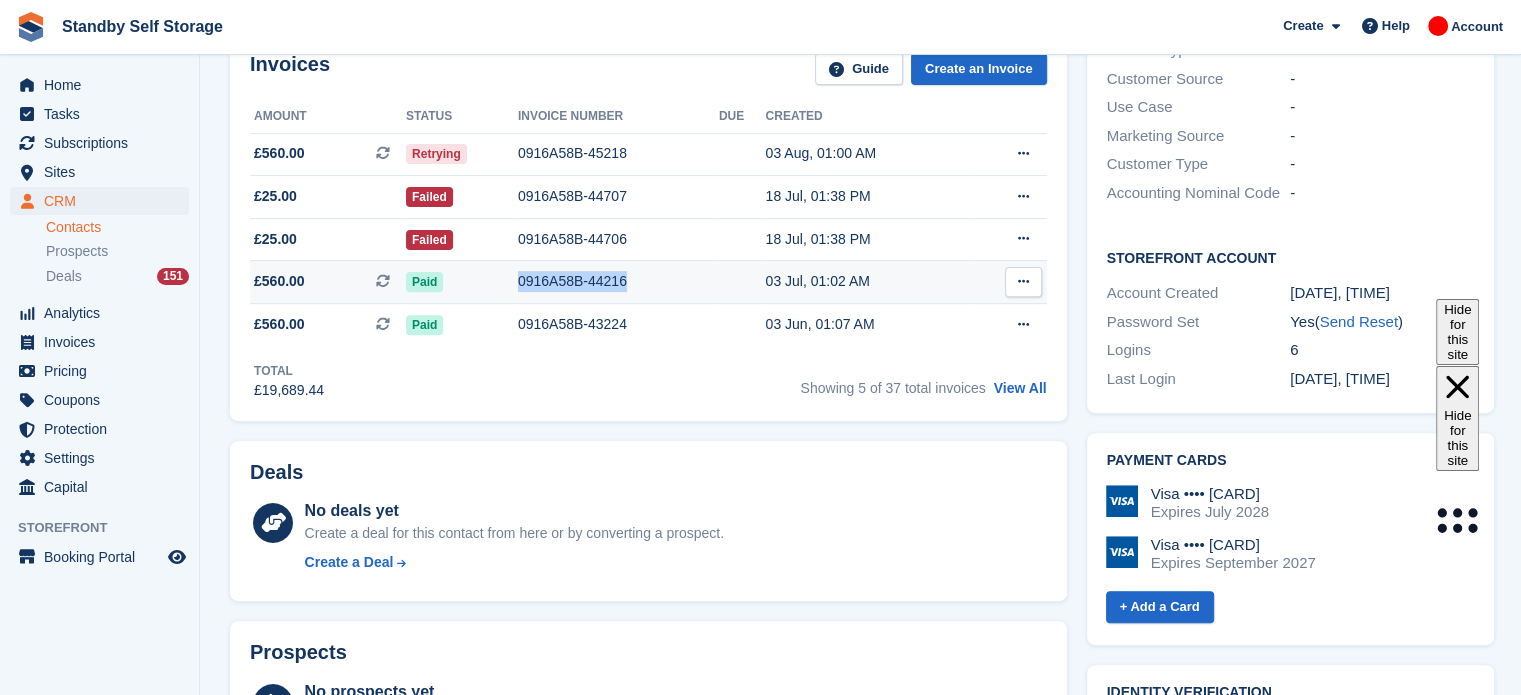 drag, startPoint x: 645, startPoint y: 278, endPoint x: 520, endPoint y: 279, distance: 125.004 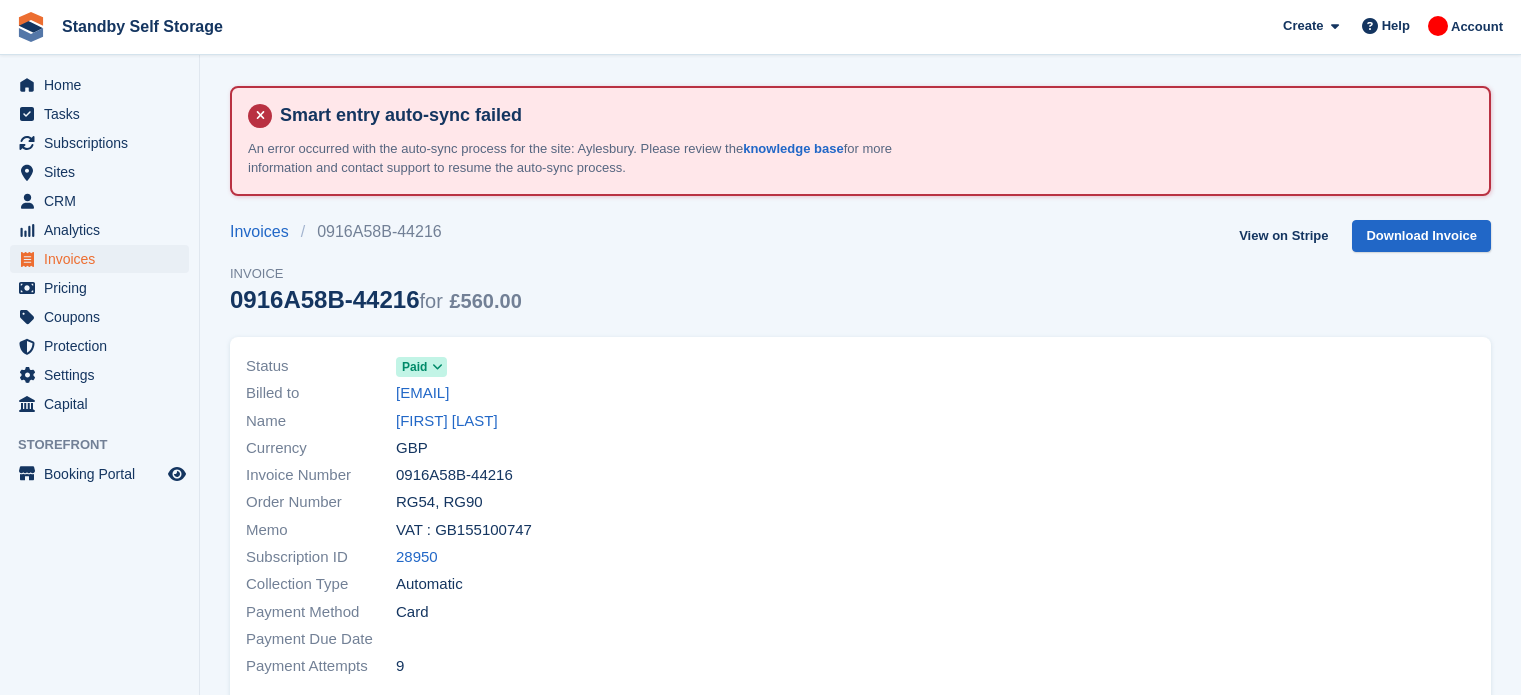 scroll, scrollTop: 0, scrollLeft: 0, axis: both 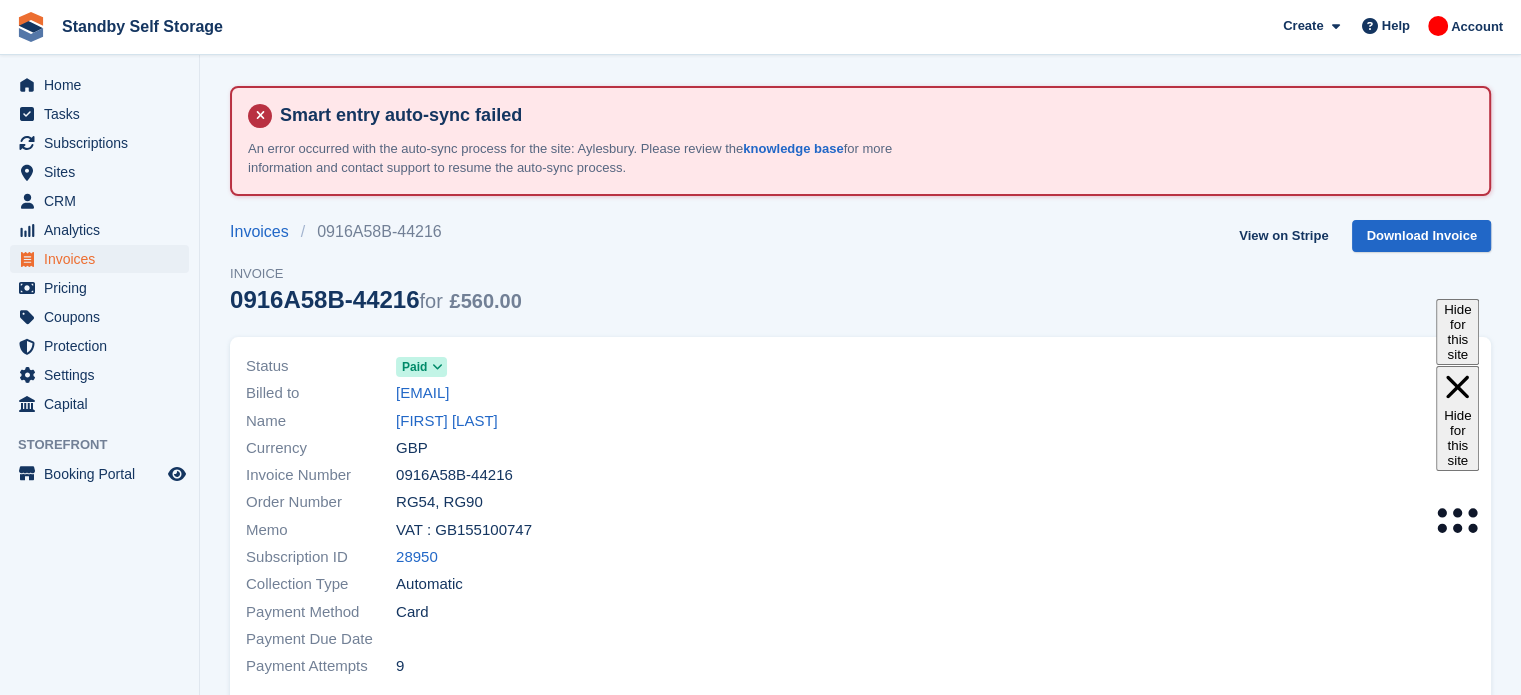 drag, startPoint x: 409, startPoint y: 291, endPoint x: 226, endPoint y: 291, distance: 183 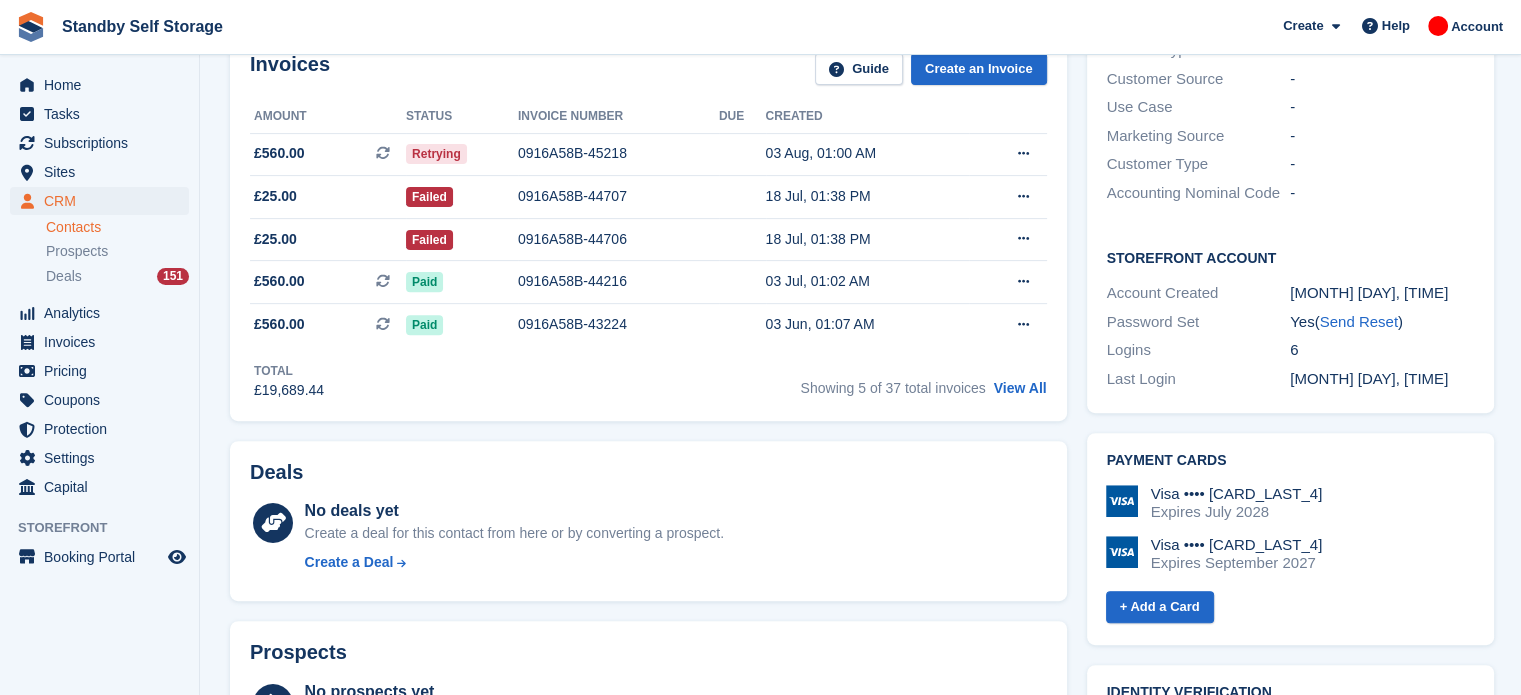 scroll, scrollTop: 668, scrollLeft: 0, axis: vertical 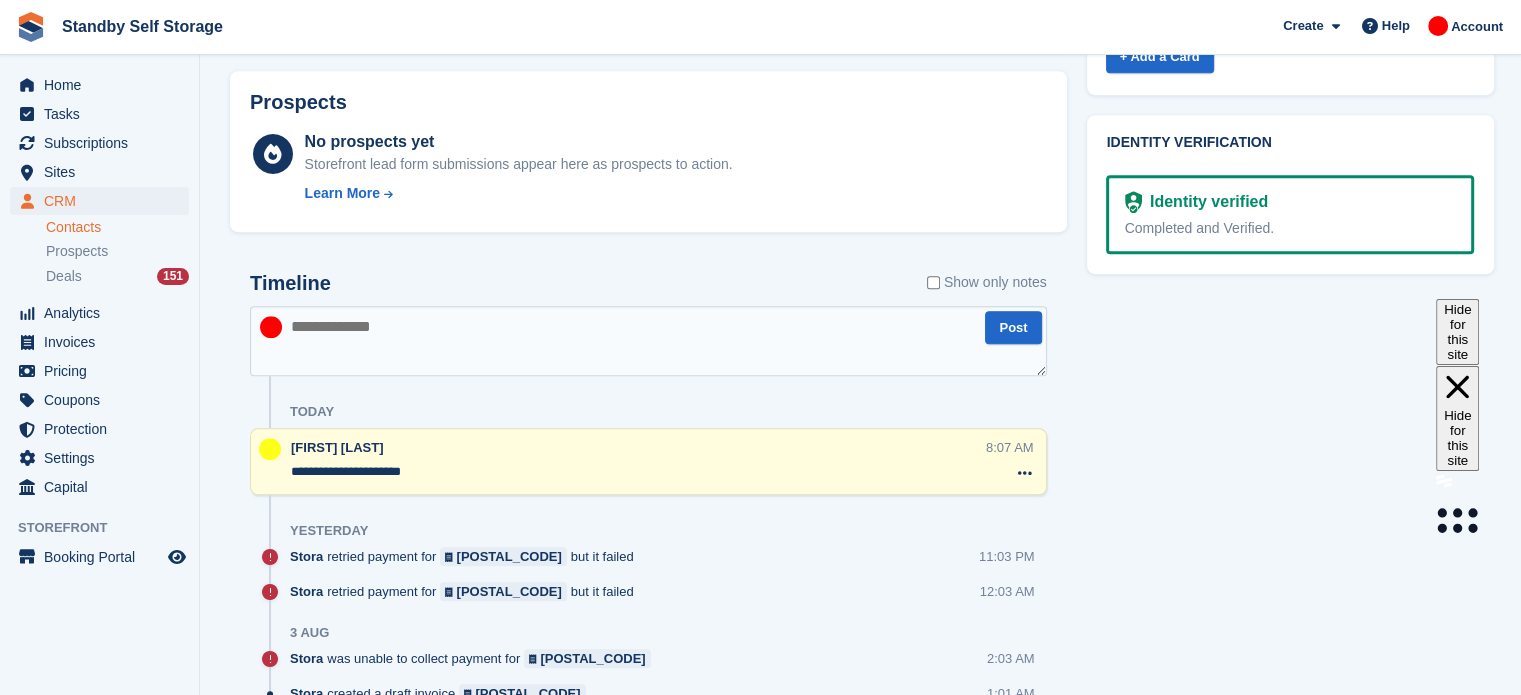 click at bounding box center [648, 341] 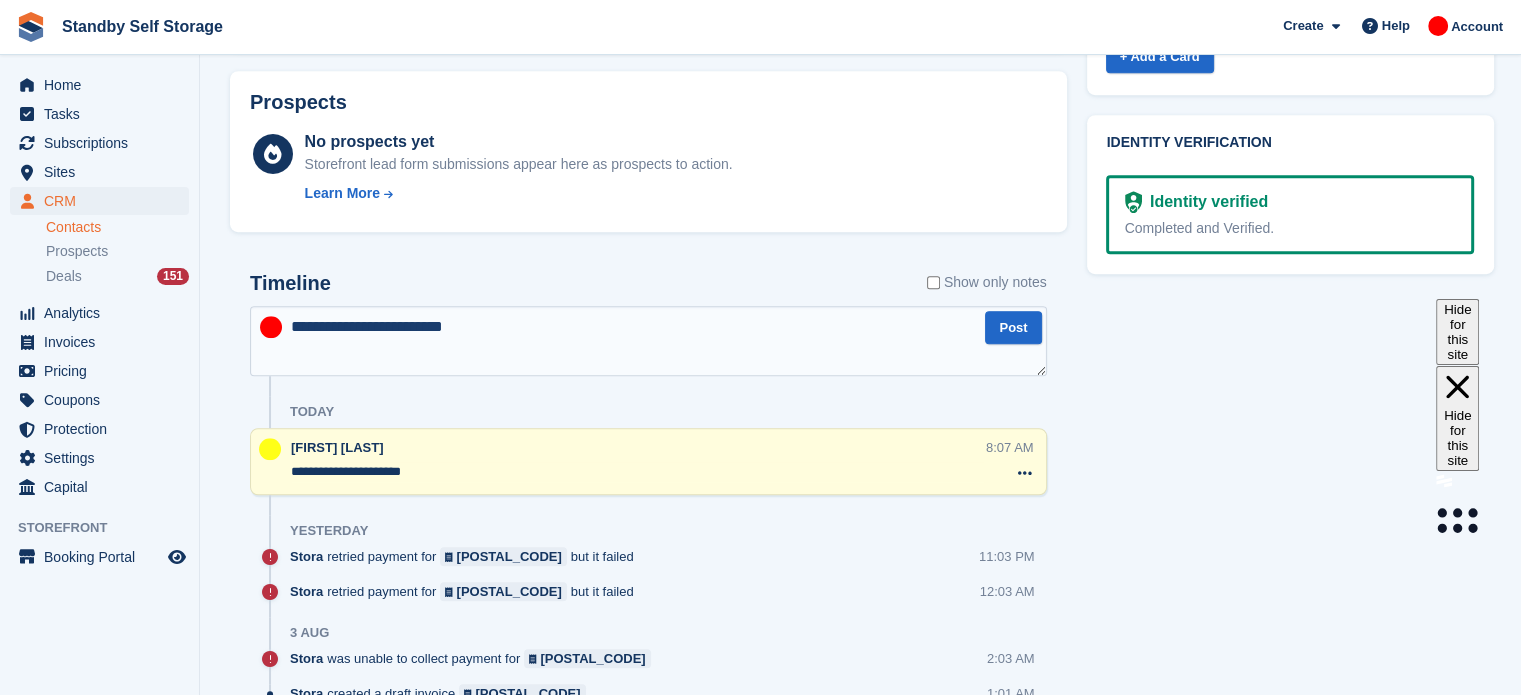 paste on "**********" 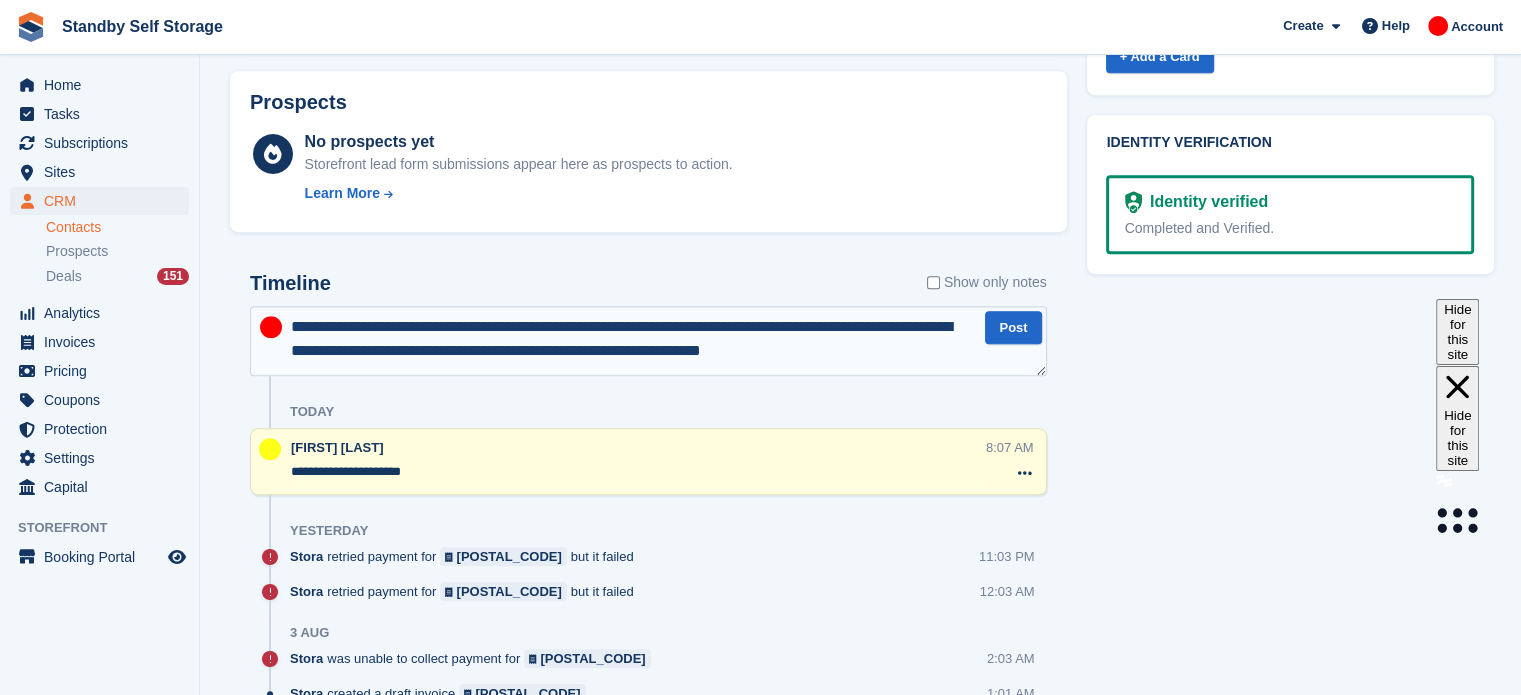 type on "**********" 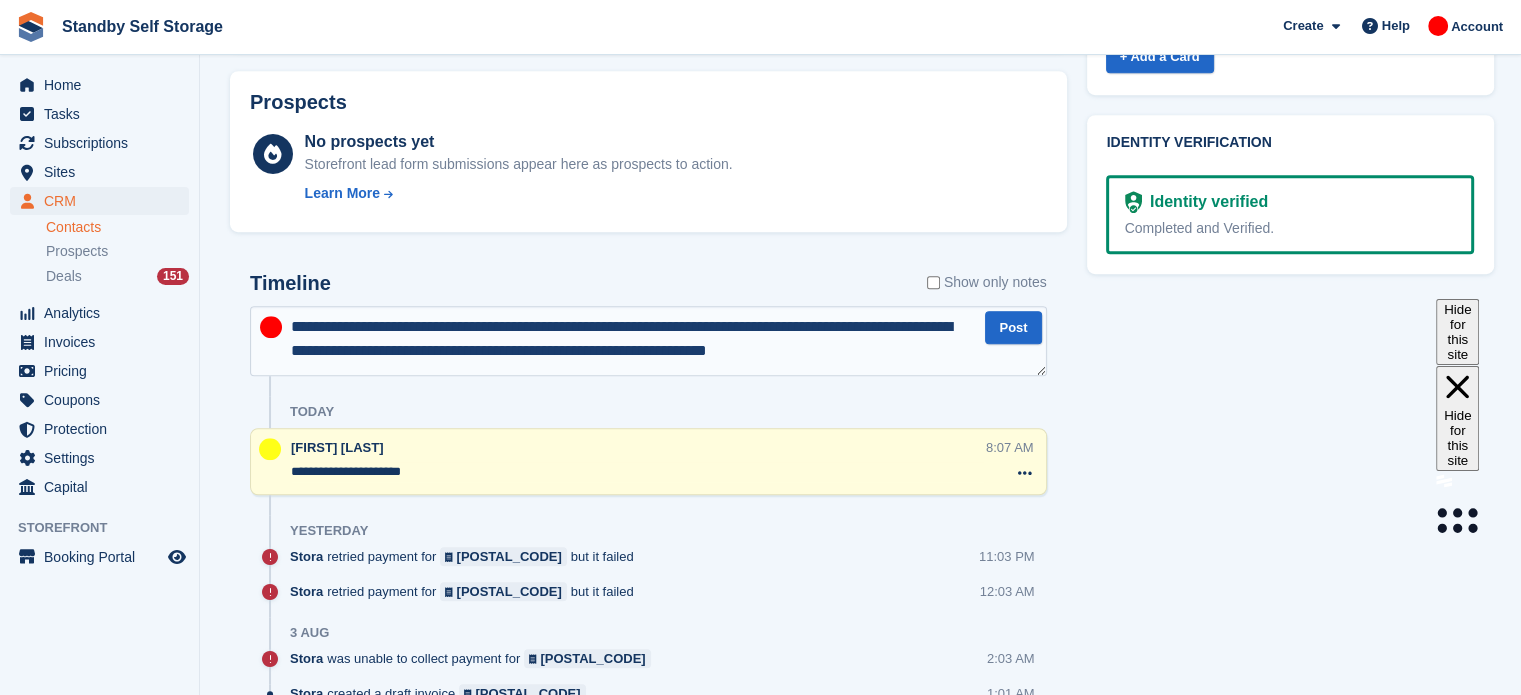 type 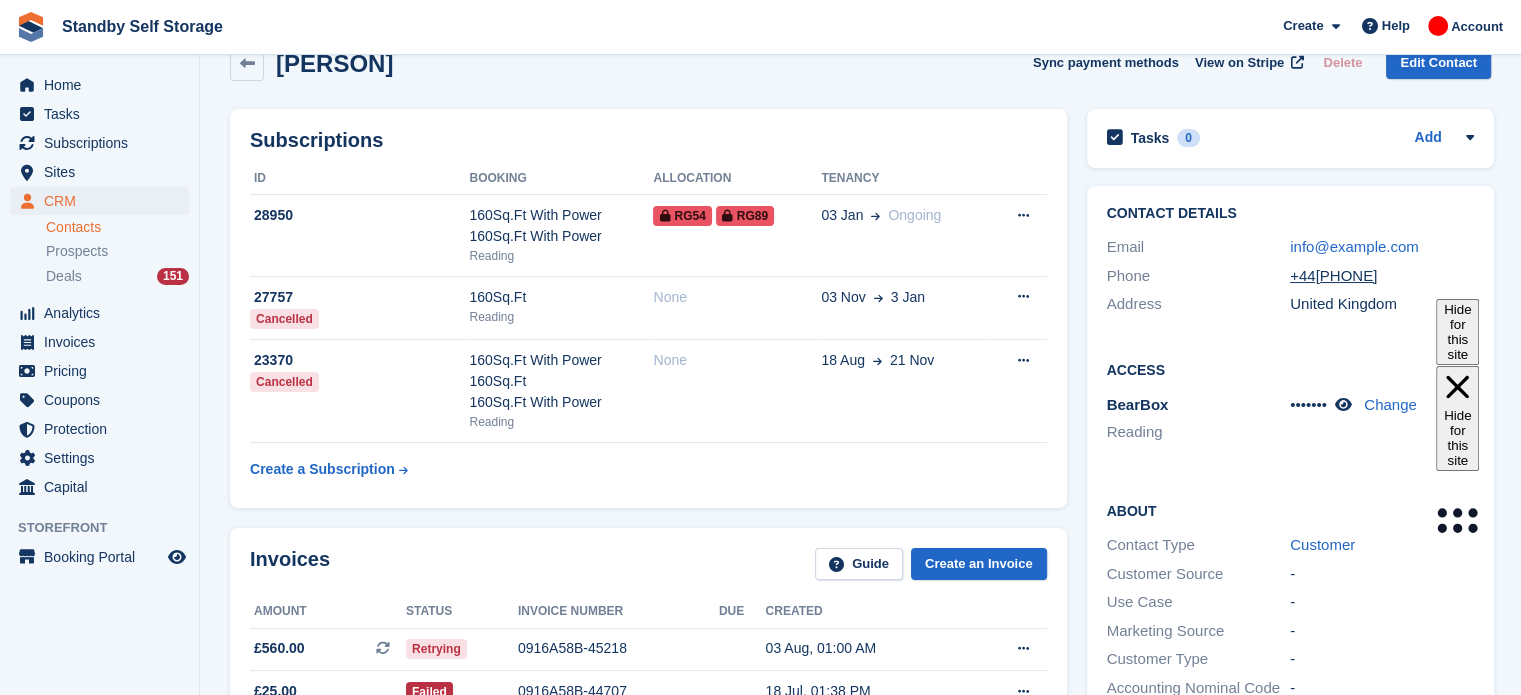 scroll, scrollTop: 0, scrollLeft: 0, axis: both 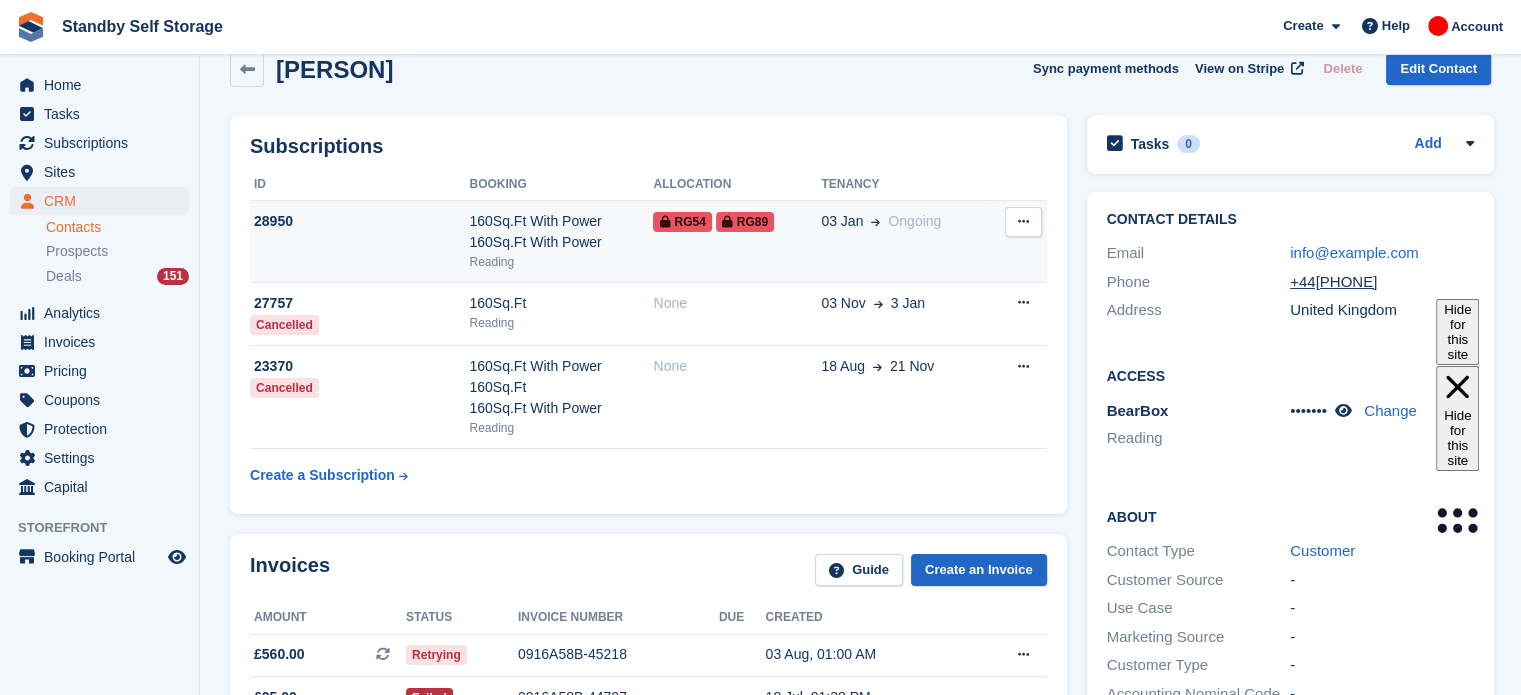 click at bounding box center (1023, 221) 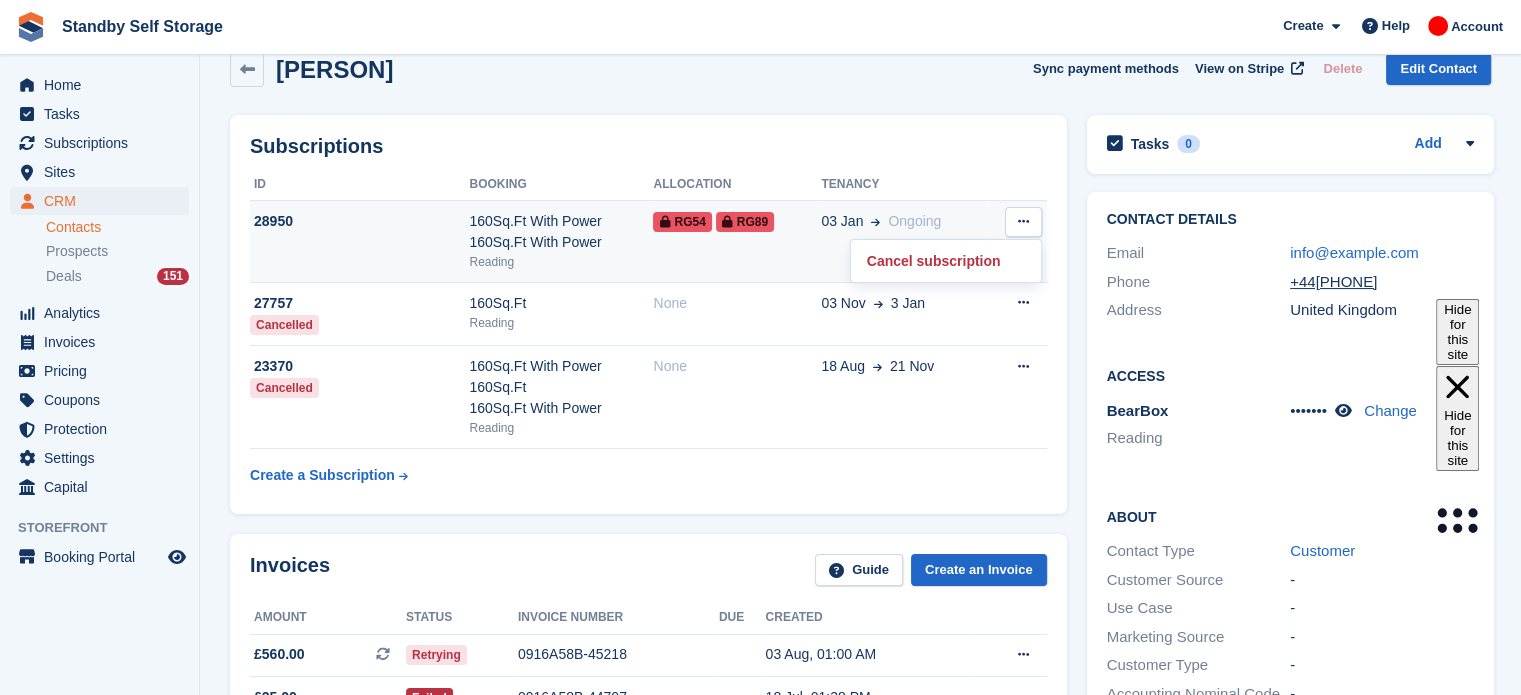 click on "03 Jan" at bounding box center [842, 221] 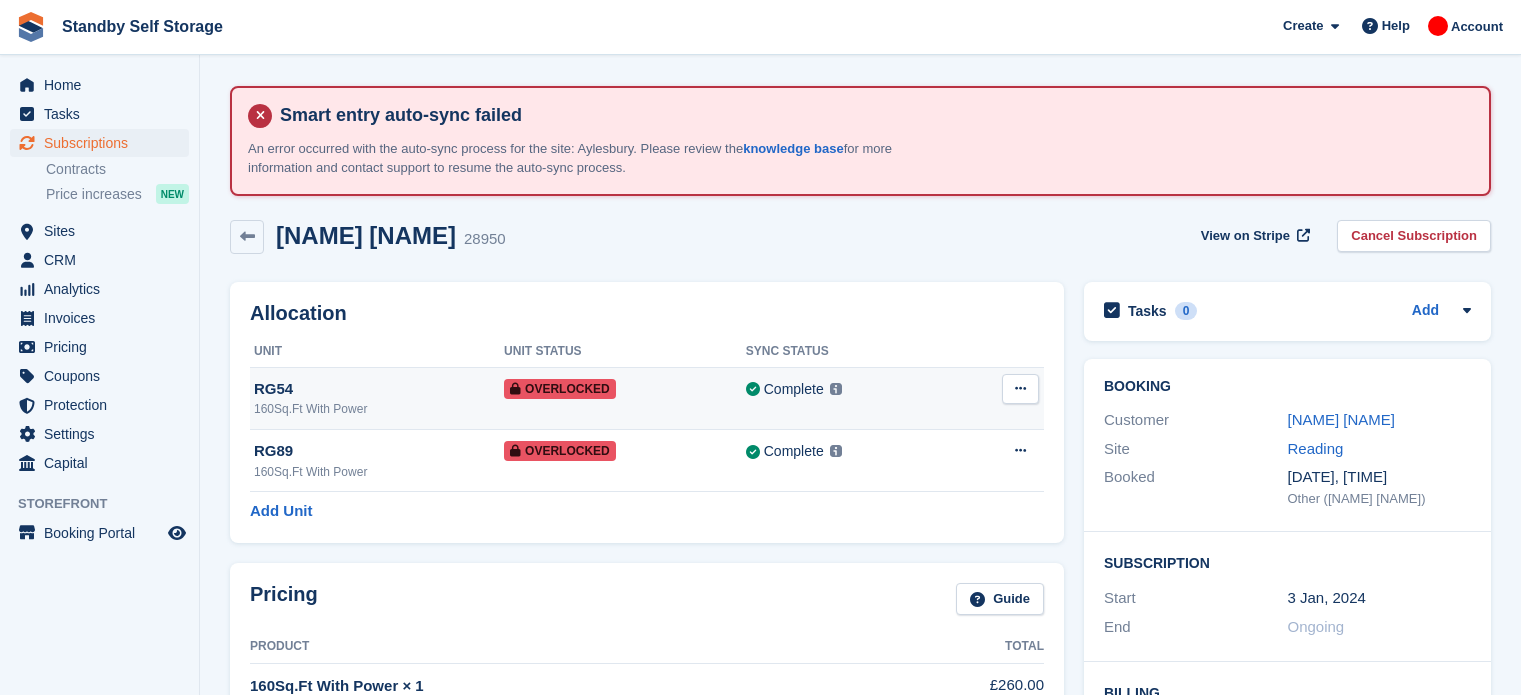 scroll, scrollTop: 0, scrollLeft: 0, axis: both 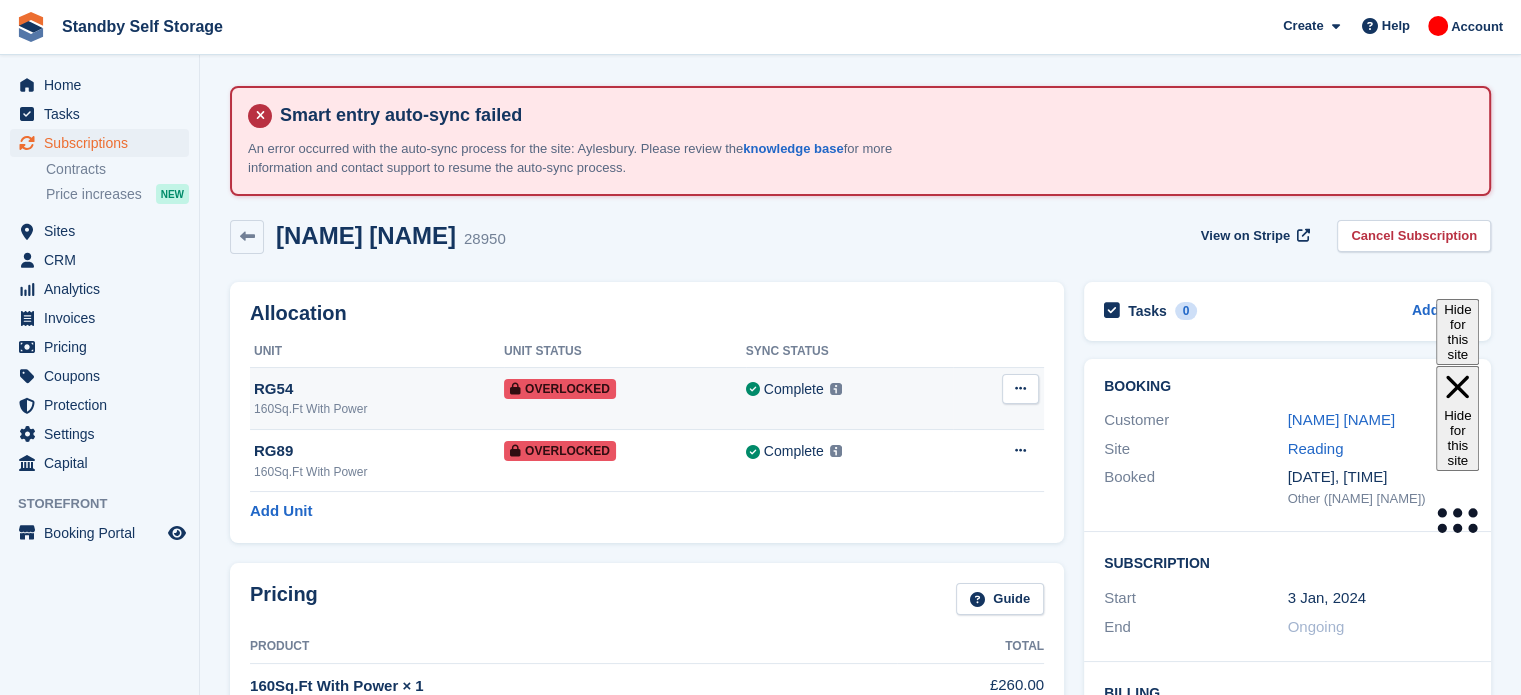 click at bounding box center [1020, 388] 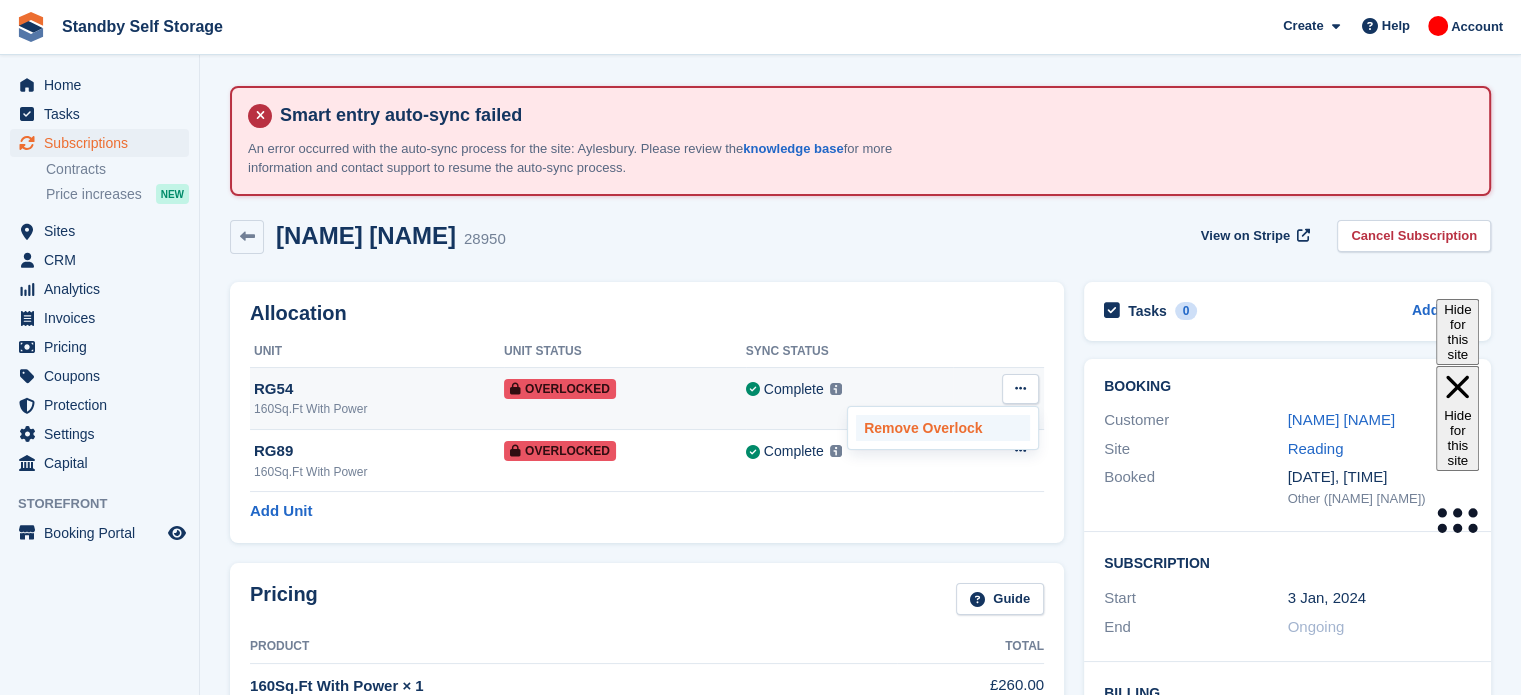 click on "Remove Overlock" at bounding box center [943, 428] 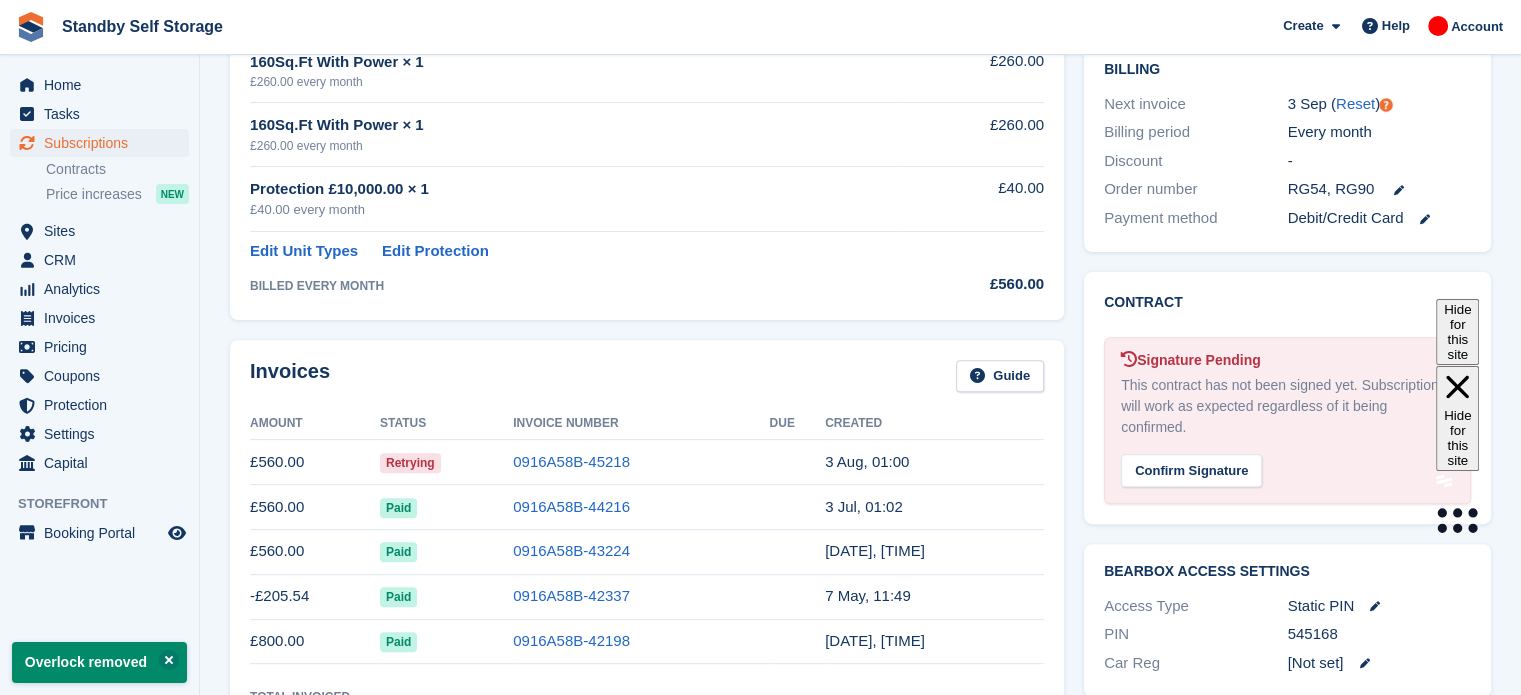 scroll, scrollTop: 599, scrollLeft: 0, axis: vertical 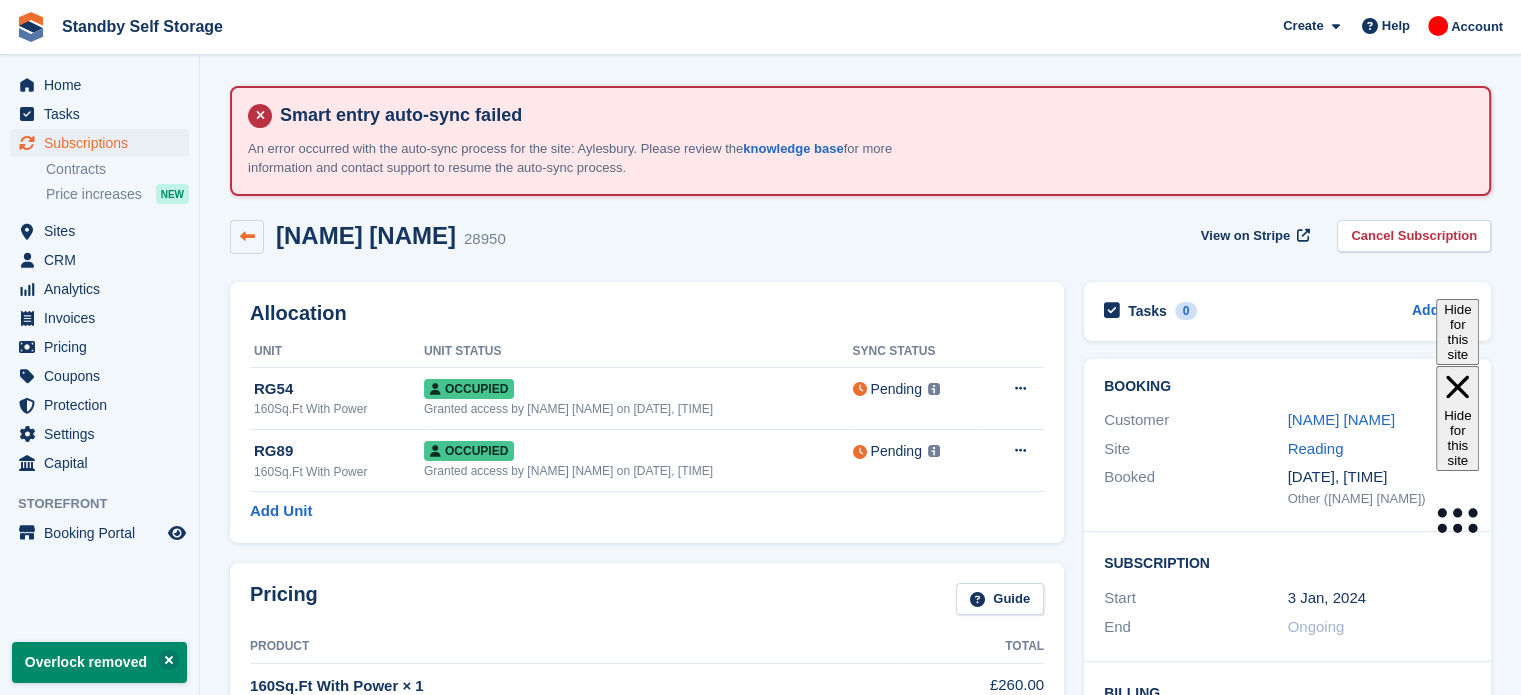 click at bounding box center (247, 236) 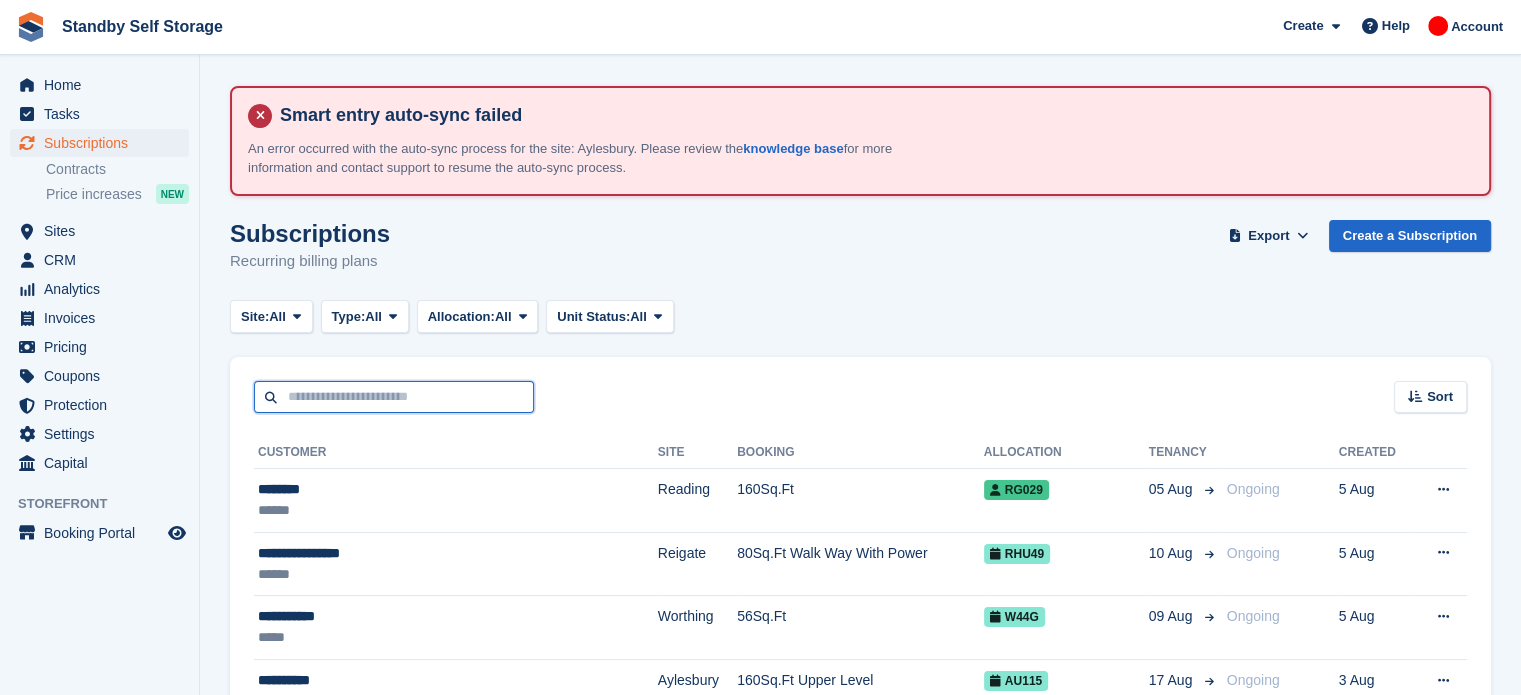 click at bounding box center (394, 397) 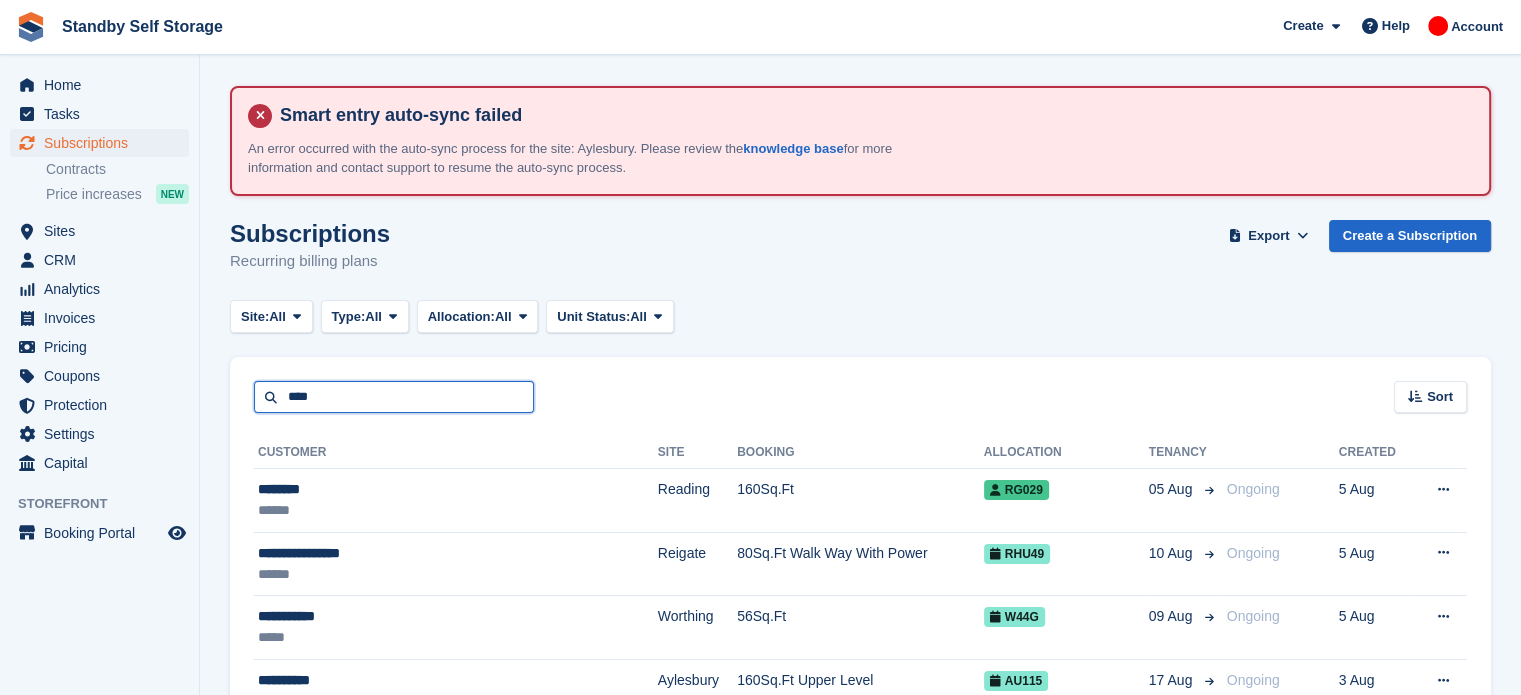 type on "****" 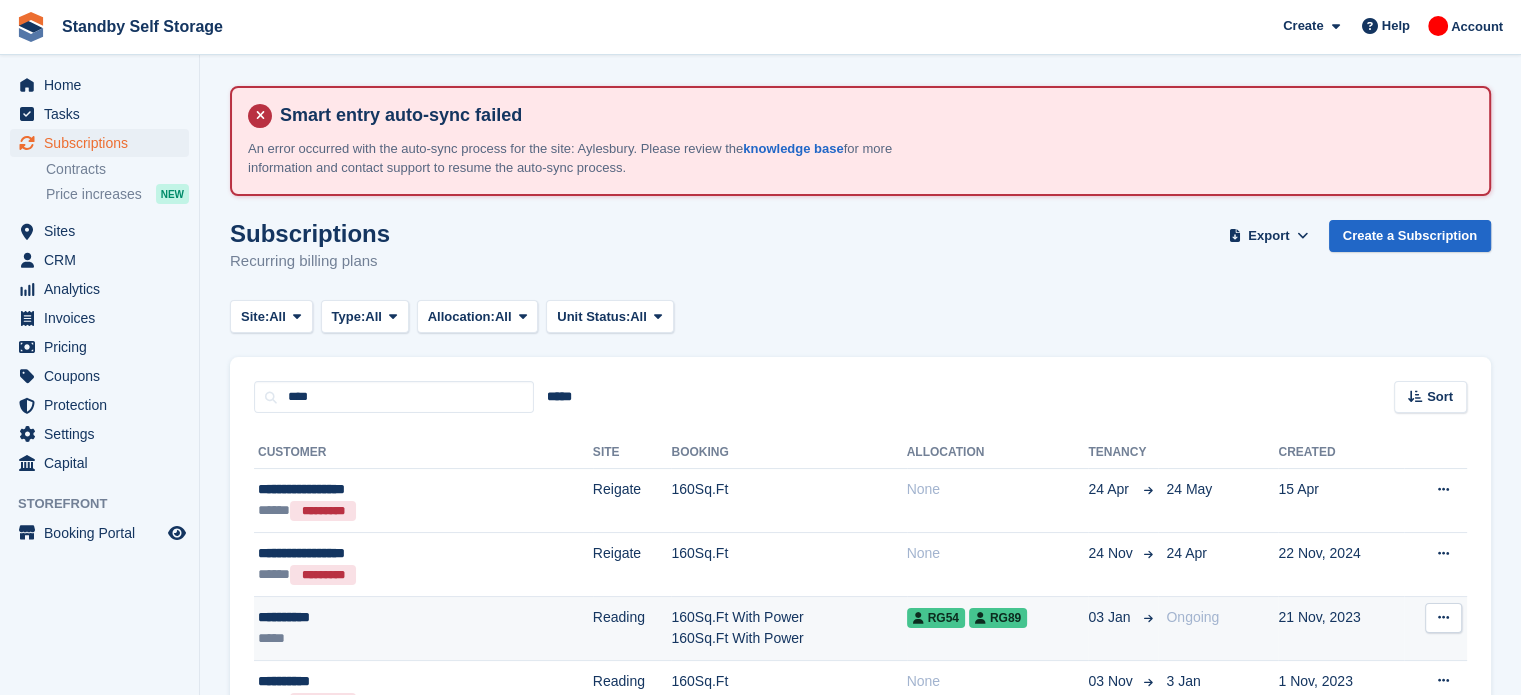 click on "160Sq.Ft With Power 160Sq.Ft With Power" at bounding box center (788, 629) 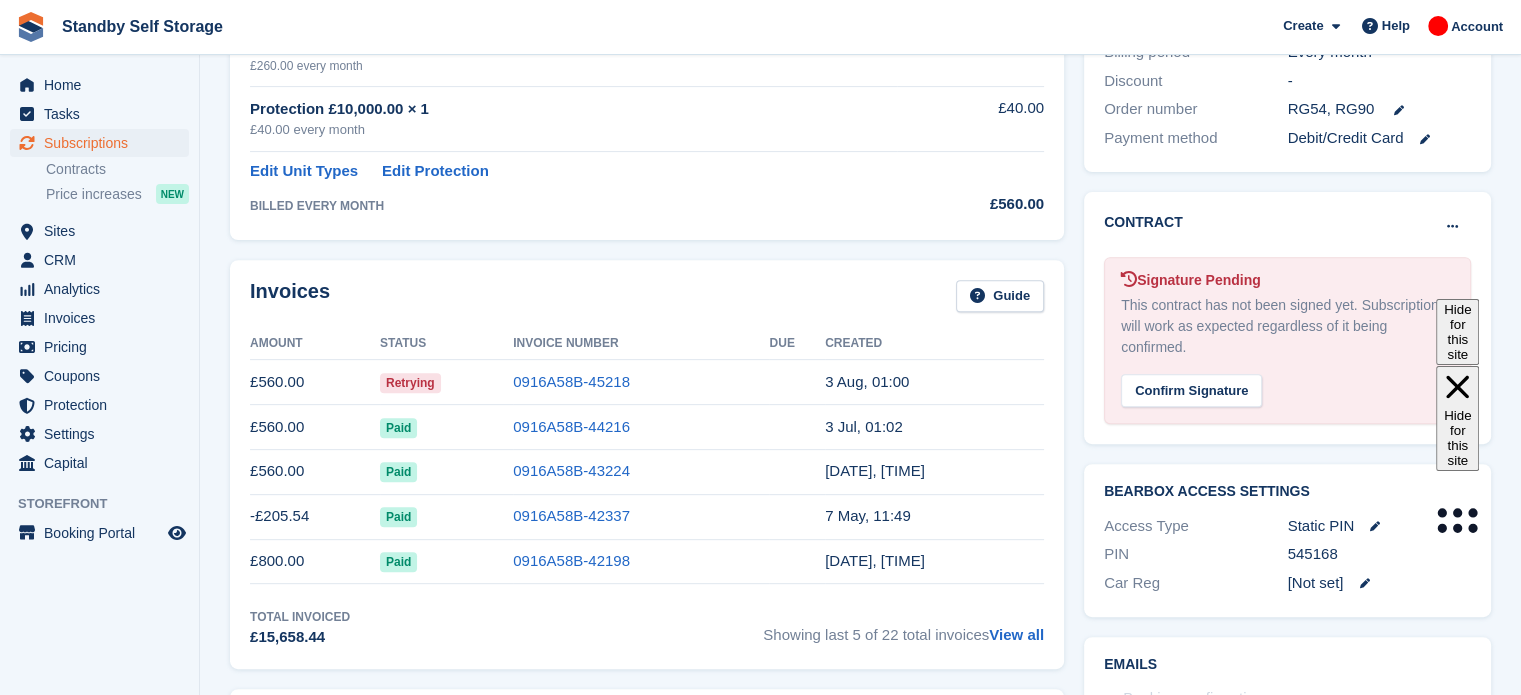 scroll, scrollTop: 596, scrollLeft: 0, axis: vertical 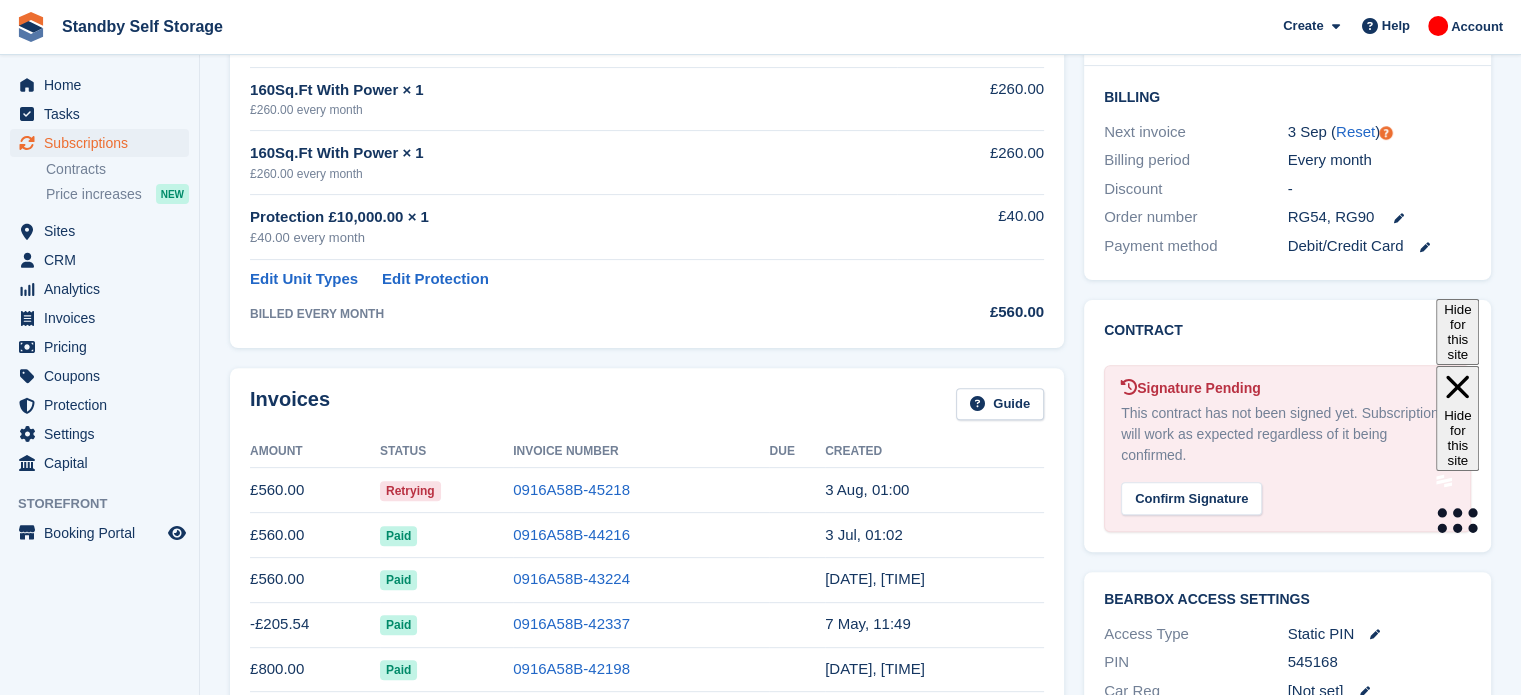 click on "Standby Self Storage
Create
Subscription
Invoice
Contact
Deal
Discount
Page
Help
Chat Support
Submit a support request
Help Center
Get answers to Stora questions
What's New" at bounding box center [760, -249] 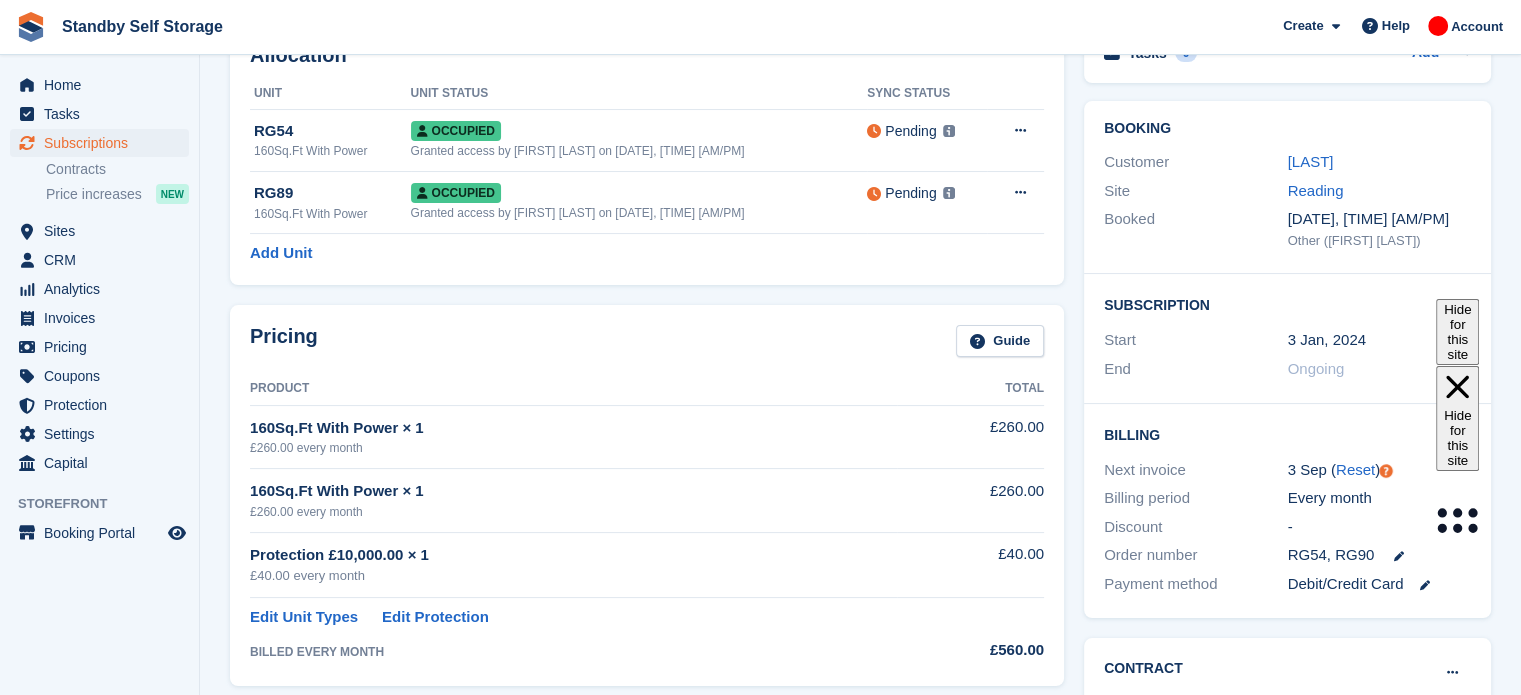 scroll, scrollTop: 219, scrollLeft: 0, axis: vertical 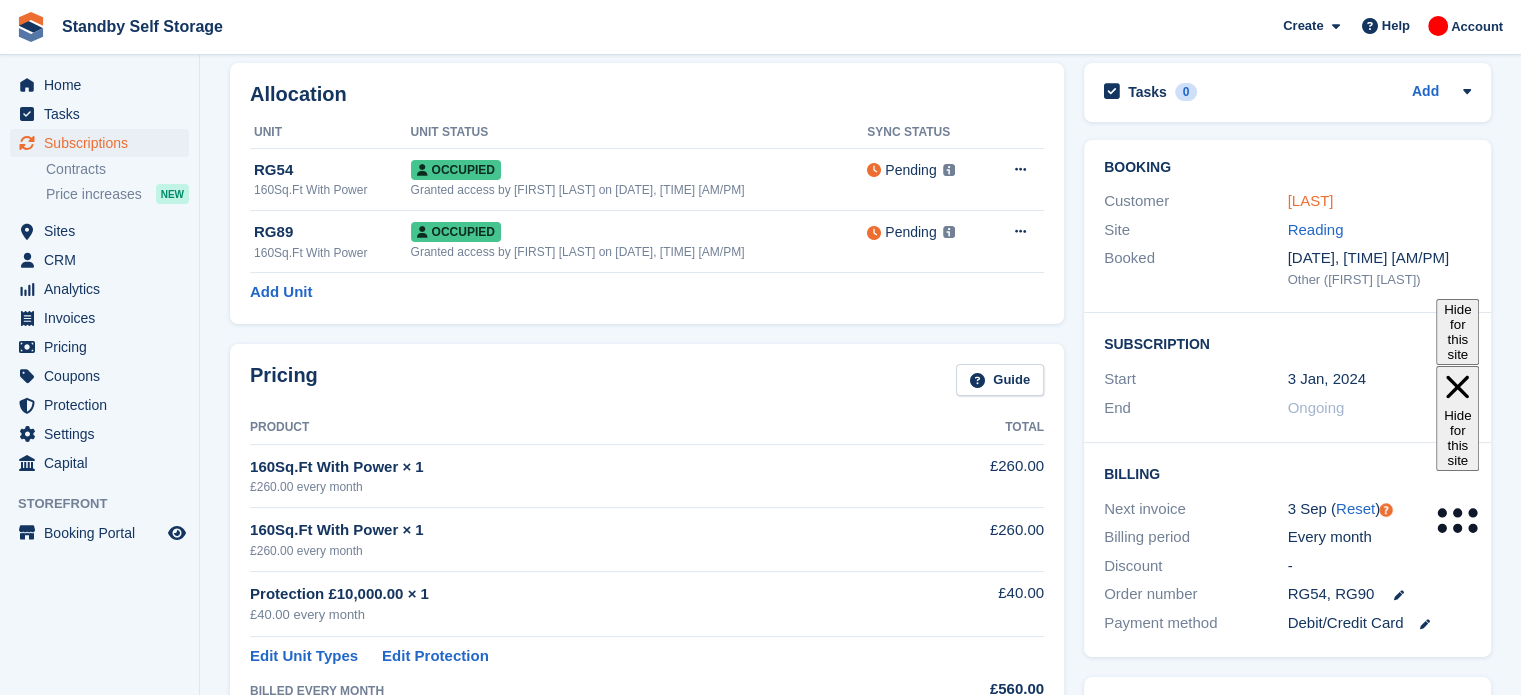 click on "Papa Ndong" at bounding box center (1311, 200) 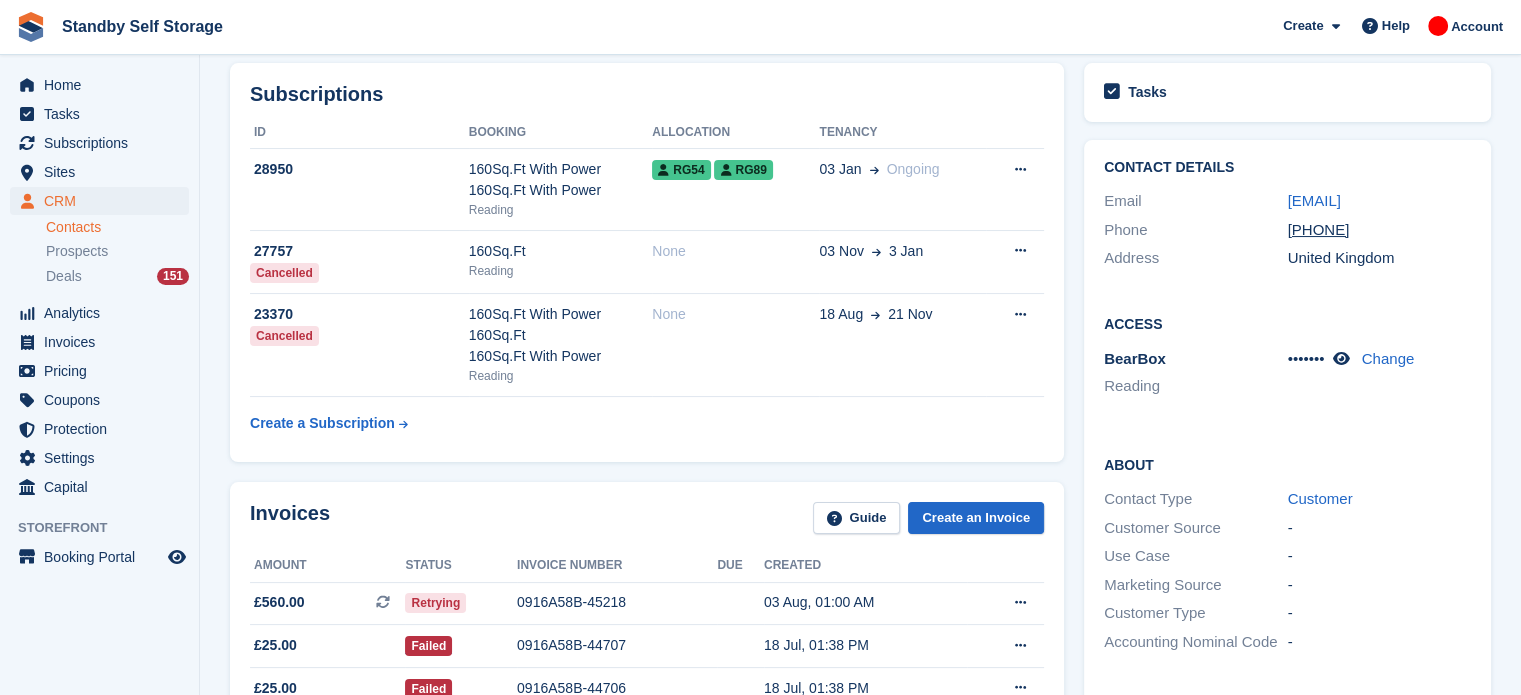 scroll, scrollTop: 0, scrollLeft: 0, axis: both 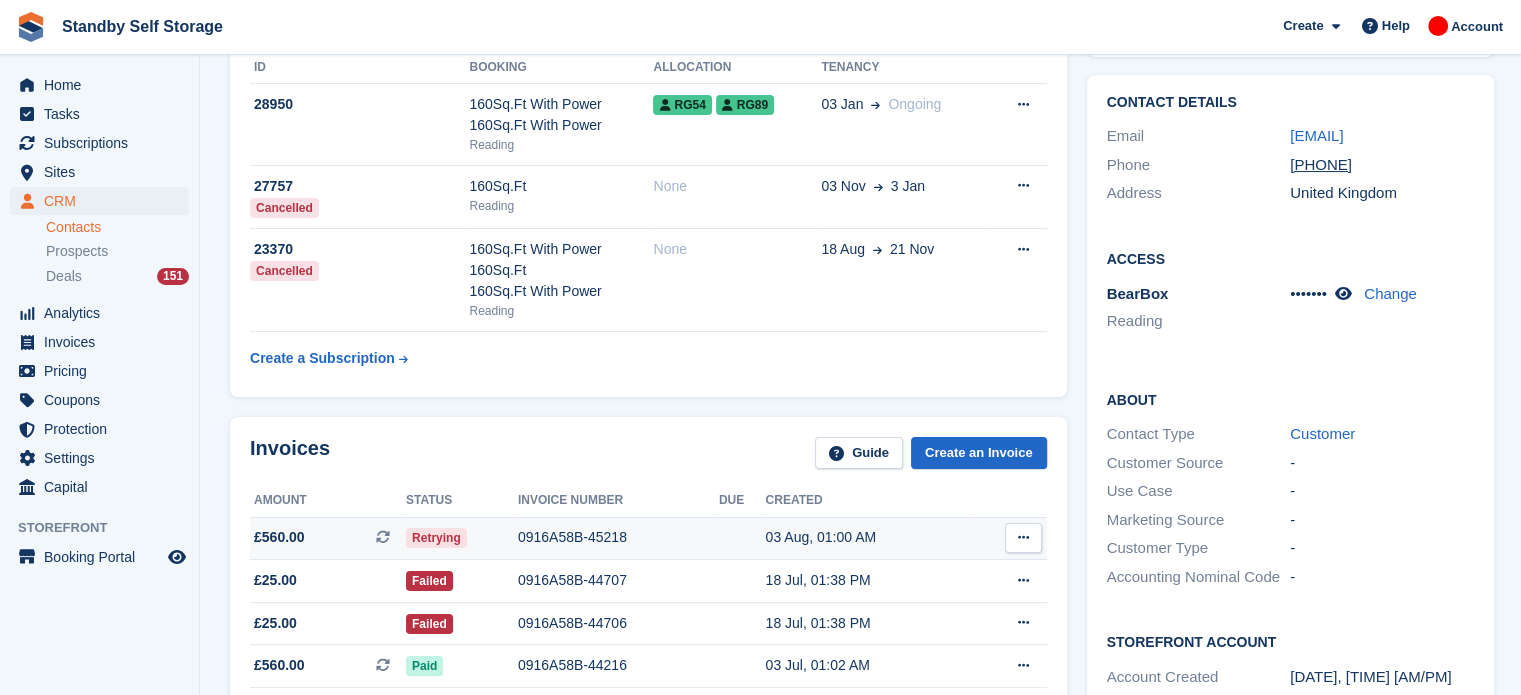 click on "0916A58B-45218" at bounding box center [618, 537] 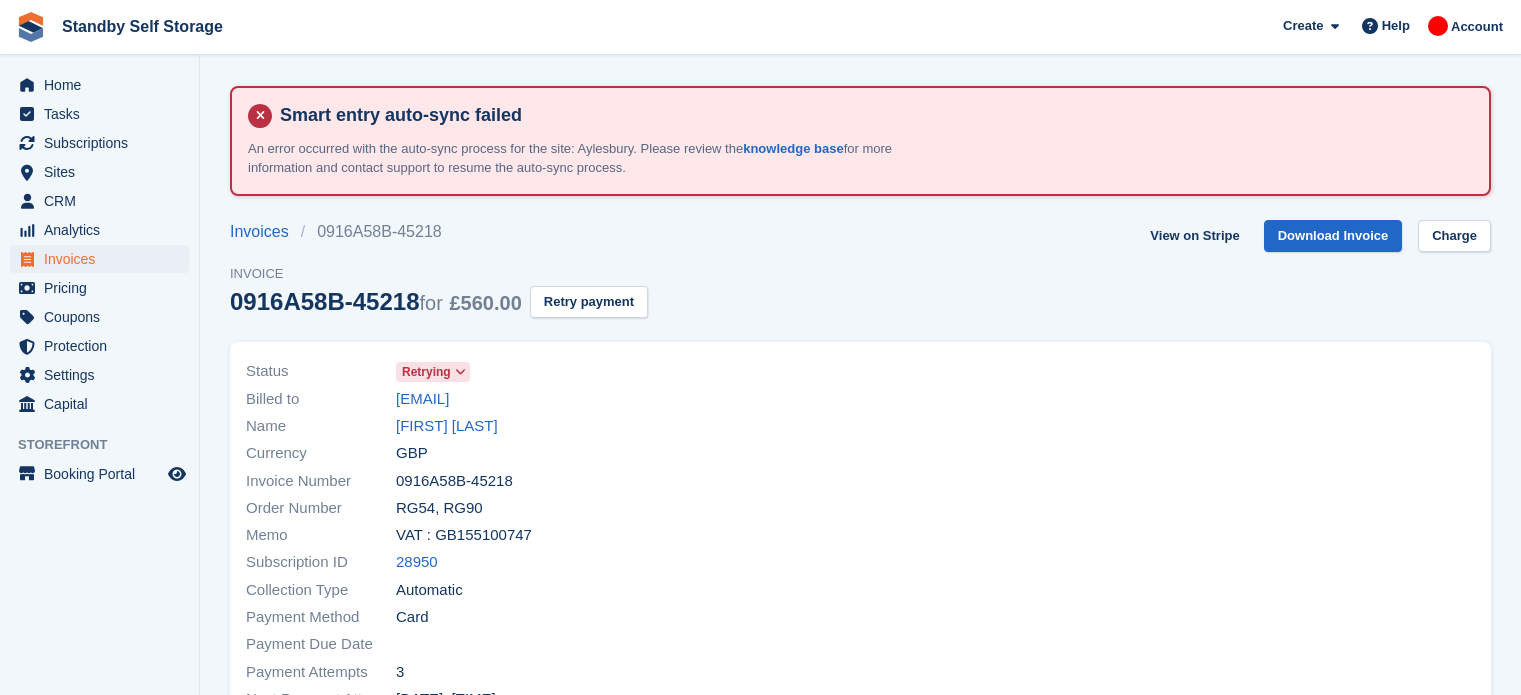 scroll, scrollTop: 0, scrollLeft: 0, axis: both 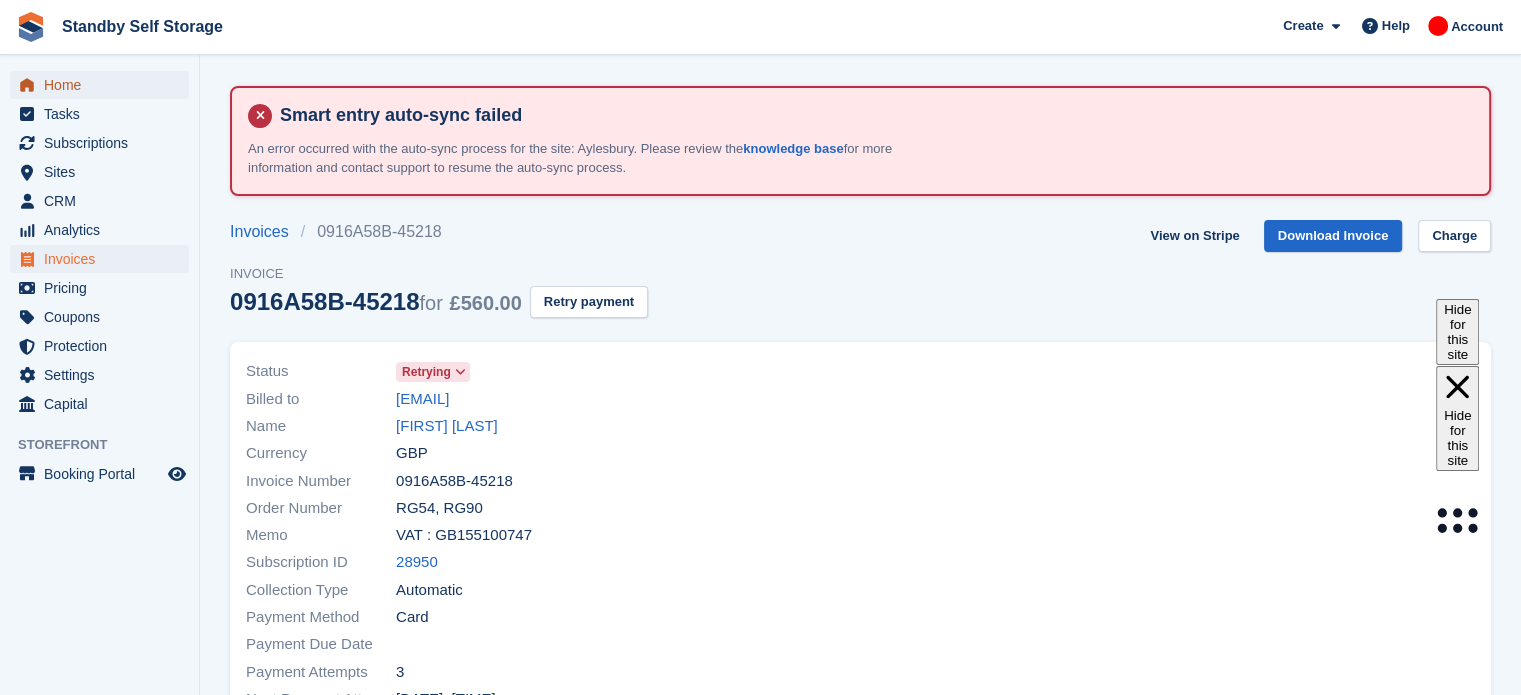 click on "Home" at bounding box center (104, 85) 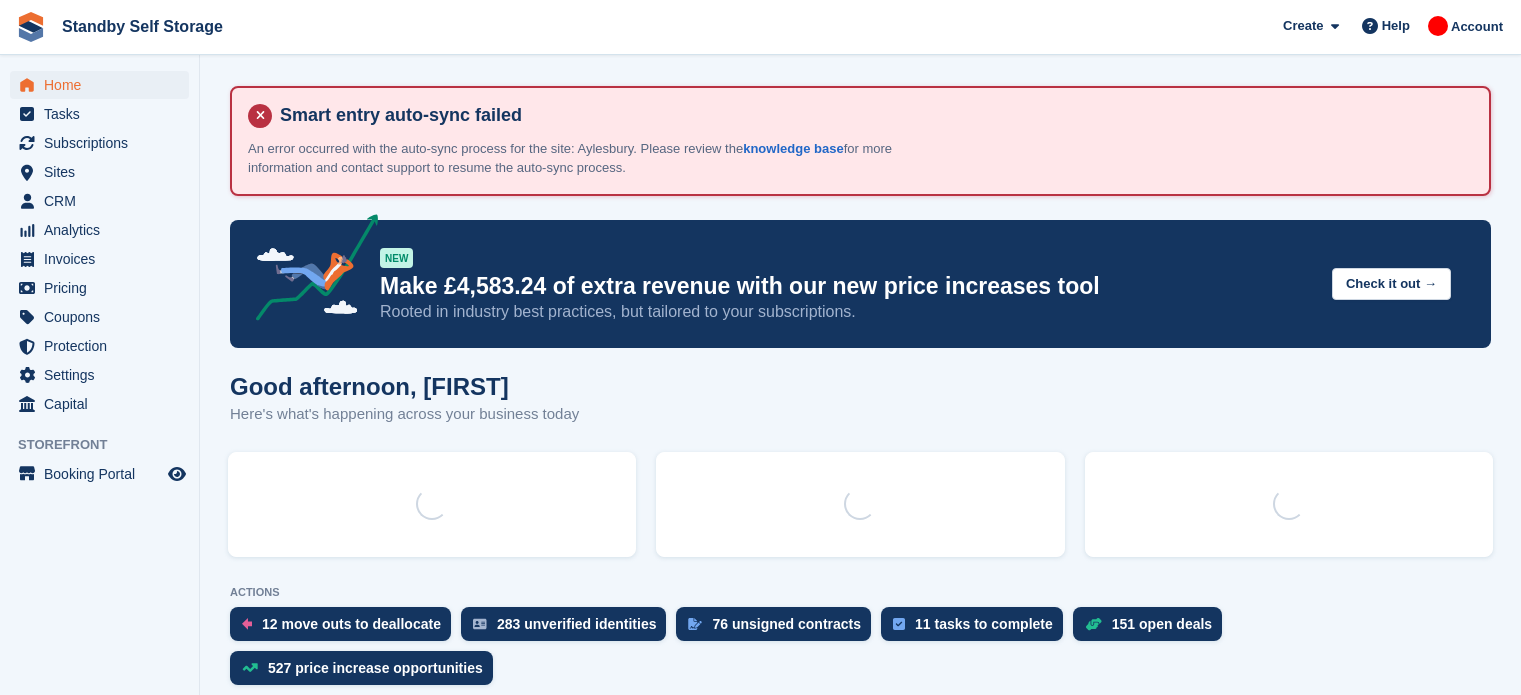 scroll, scrollTop: 0, scrollLeft: 0, axis: both 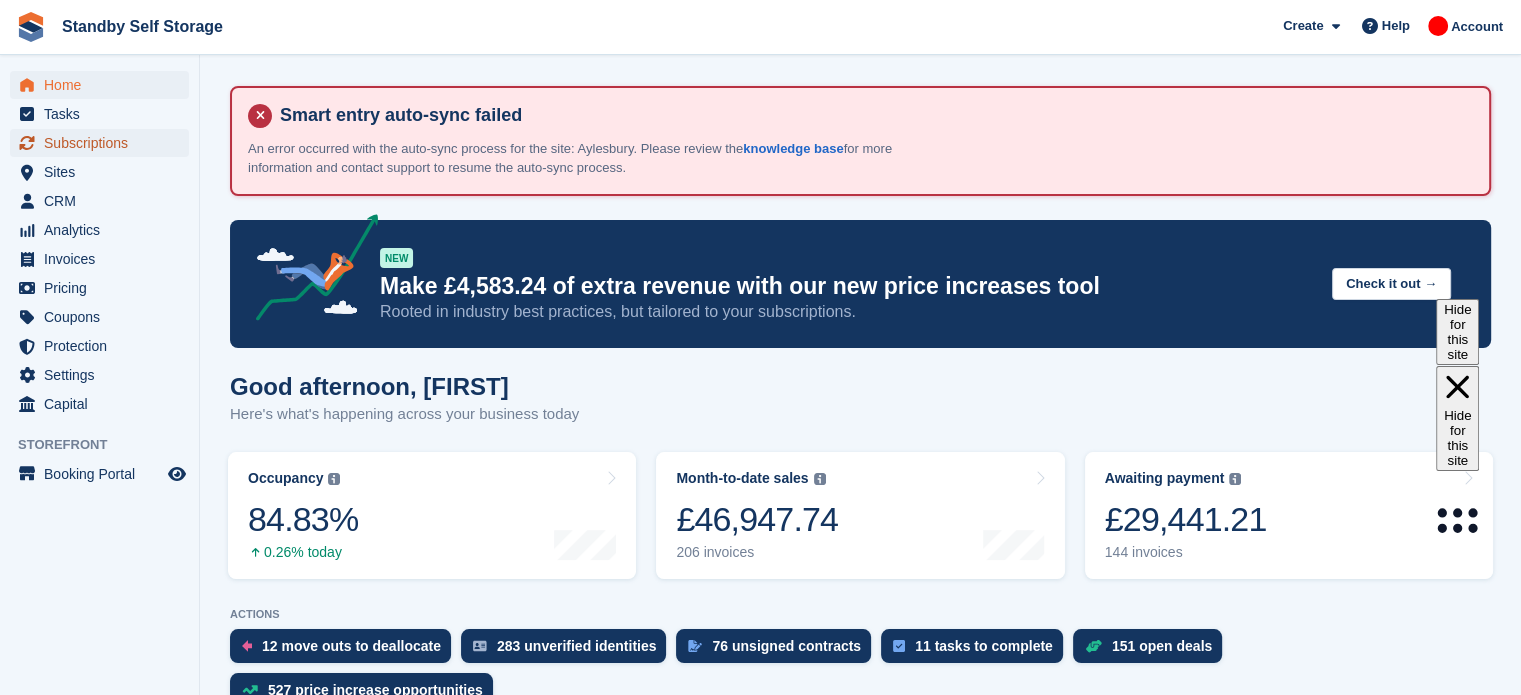 click on "Subscriptions" at bounding box center [104, 143] 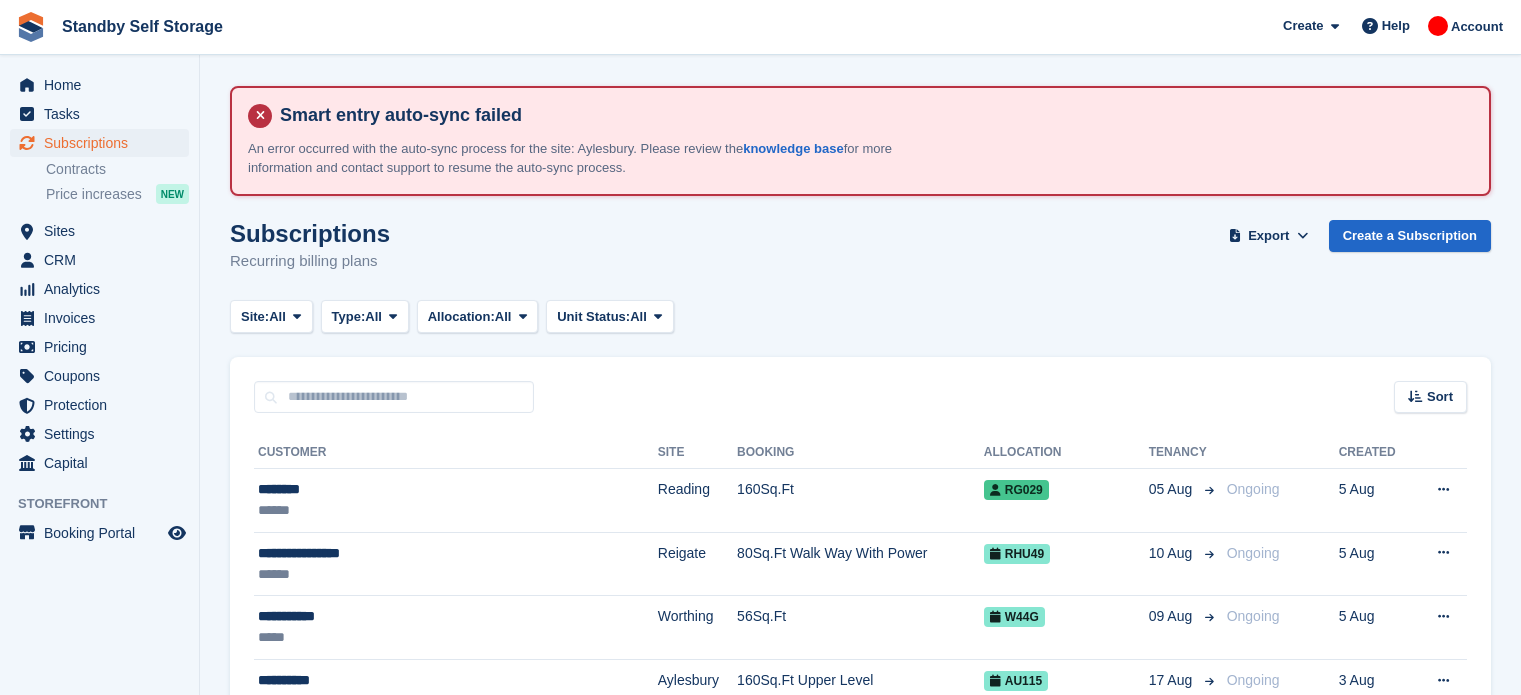 scroll, scrollTop: 0, scrollLeft: 0, axis: both 